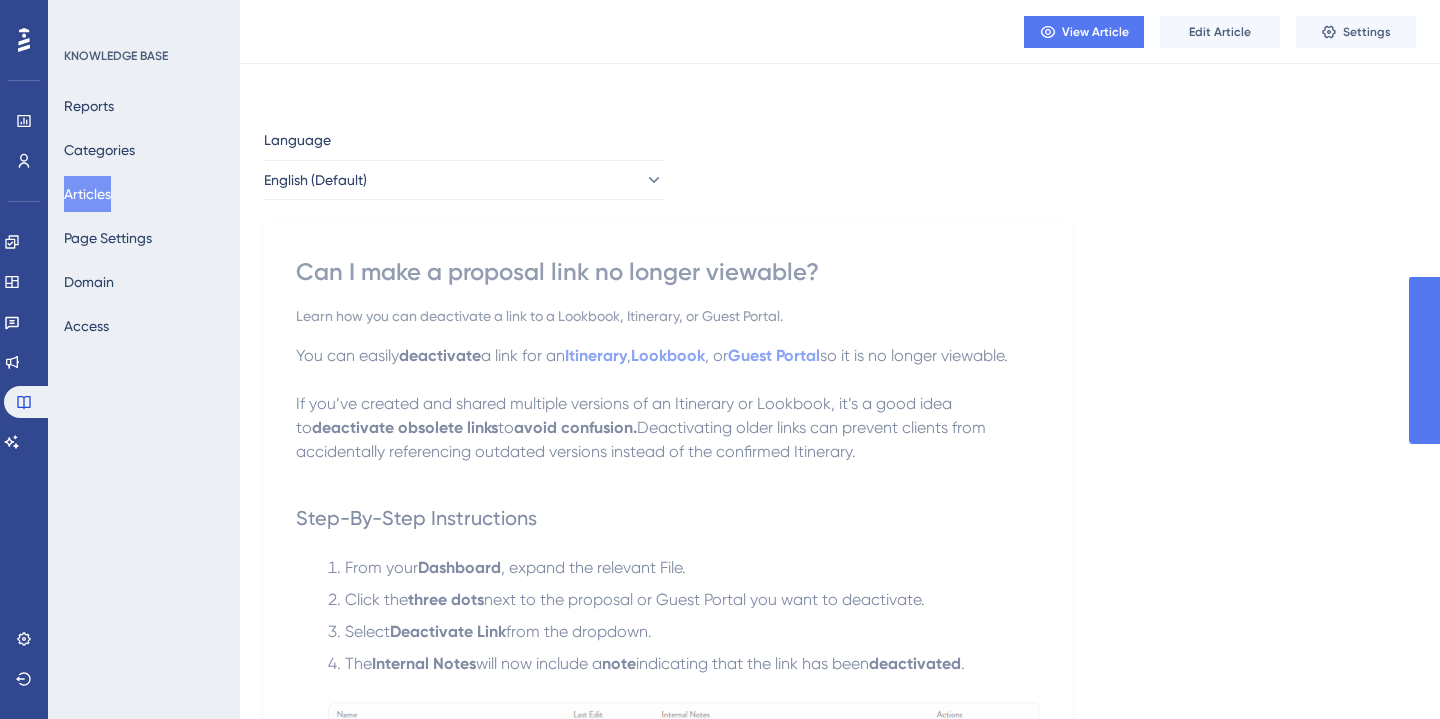 scroll, scrollTop: 1696, scrollLeft: 0, axis: vertical 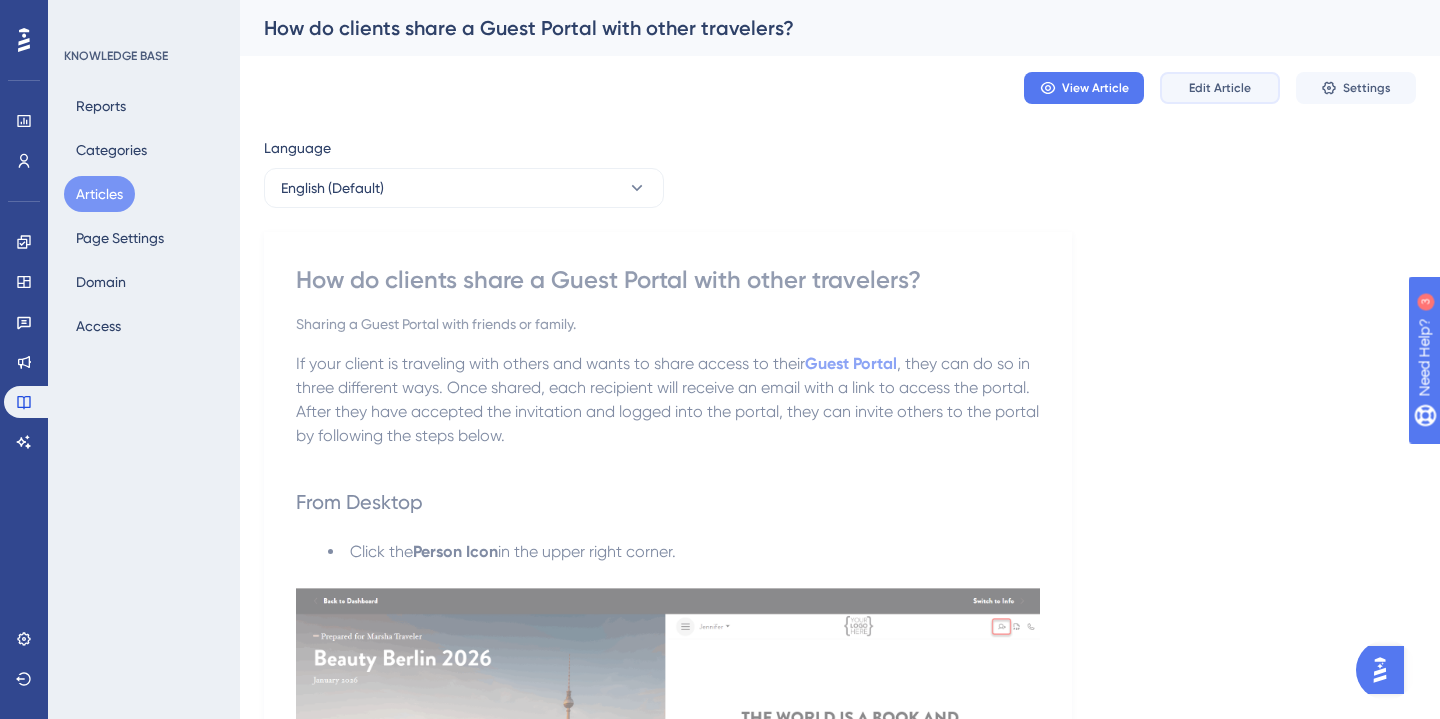 click on "Edit Article" at bounding box center (1220, 88) 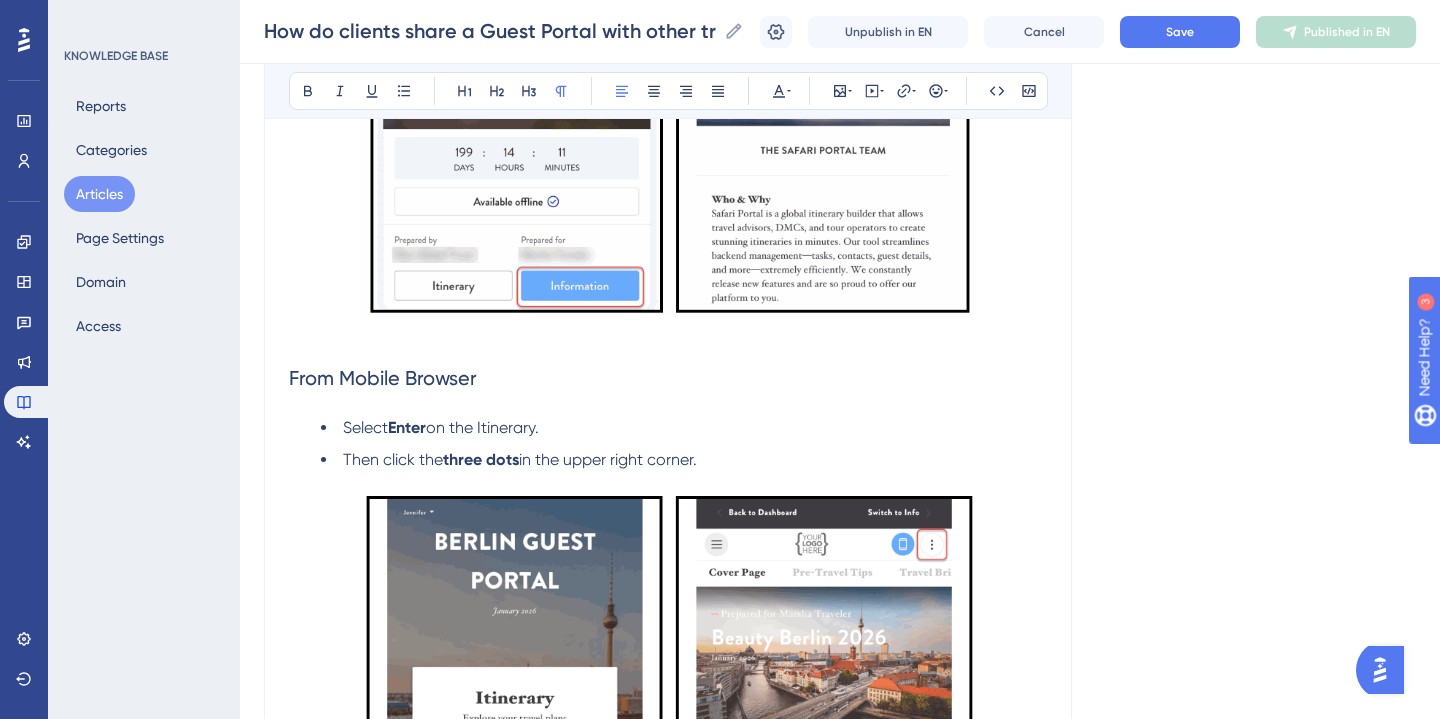 scroll, scrollTop: 1582, scrollLeft: 0, axis: vertical 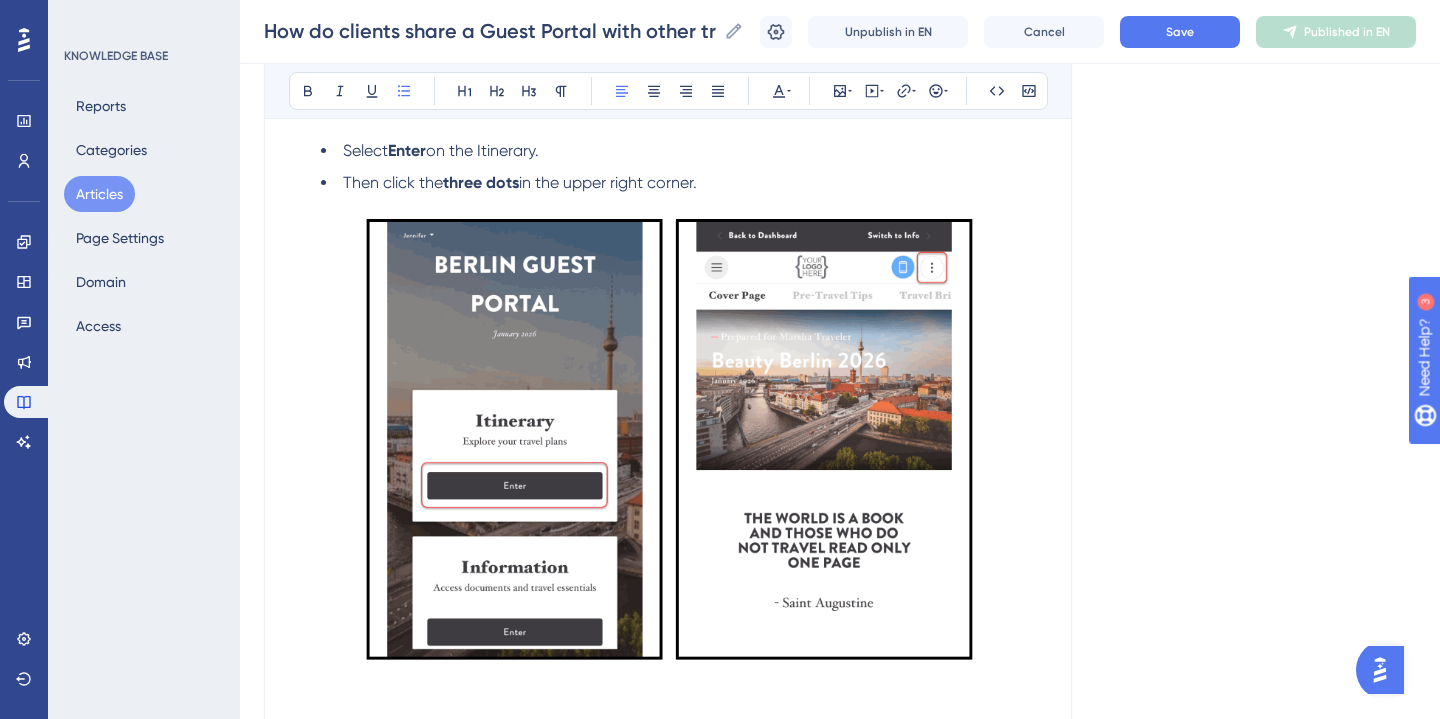 click on "on the Itinerary." at bounding box center [482, 150] 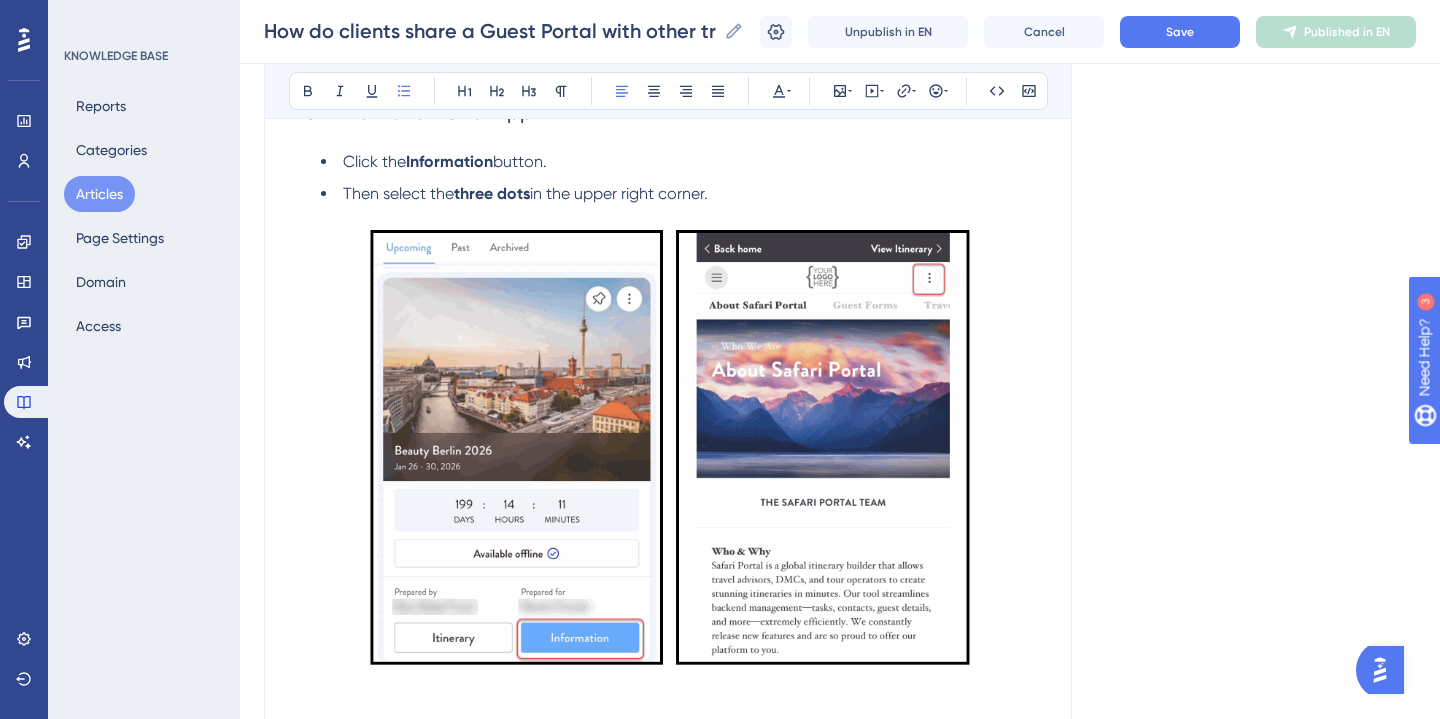 scroll, scrollTop: 951, scrollLeft: 0, axis: vertical 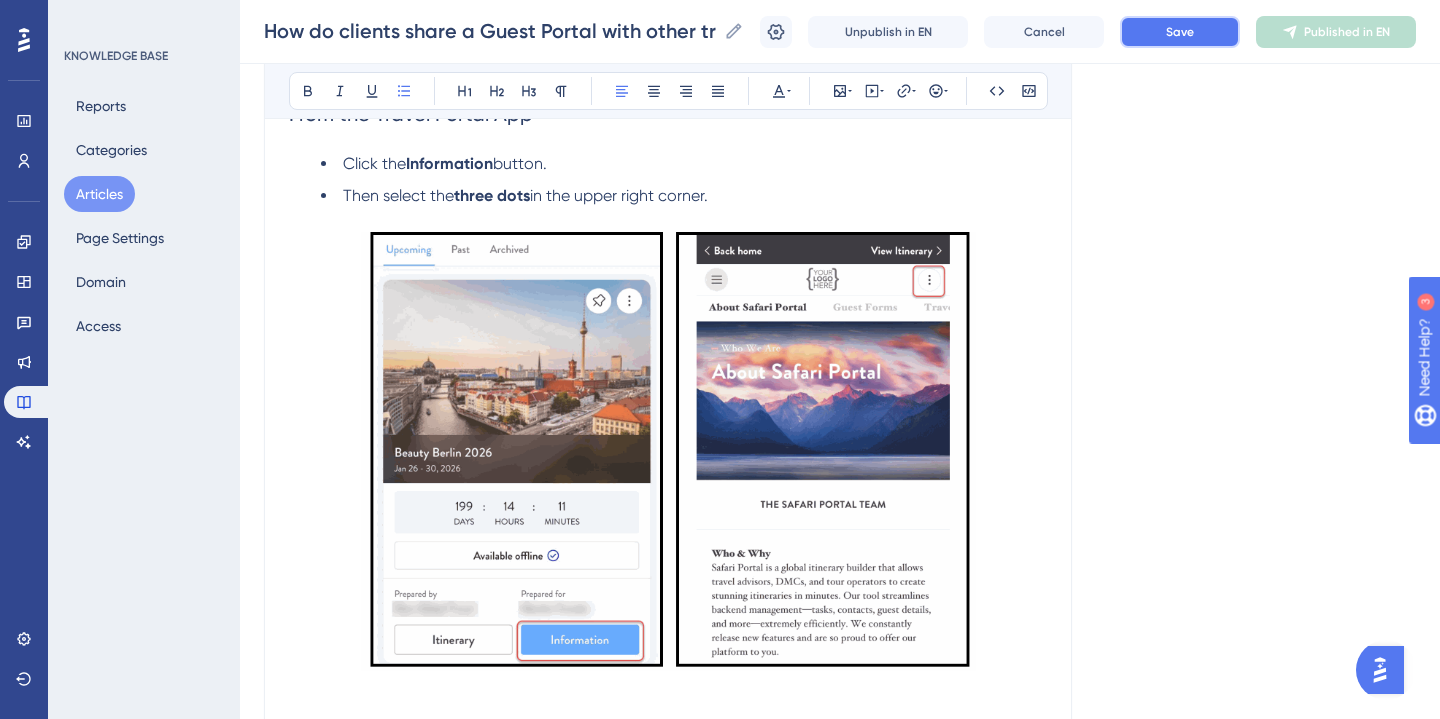 click on "Save" at bounding box center [1180, 32] 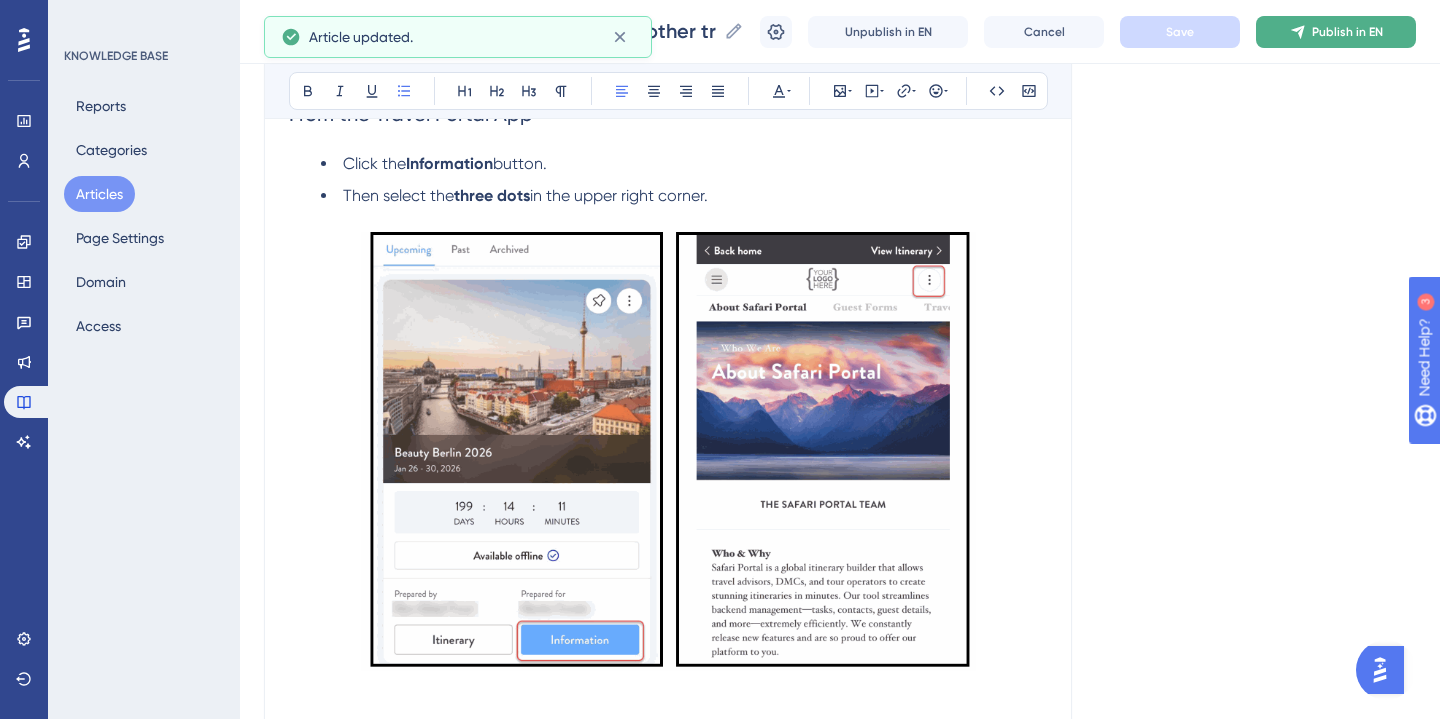 click on "Publish in EN" at bounding box center [1347, 32] 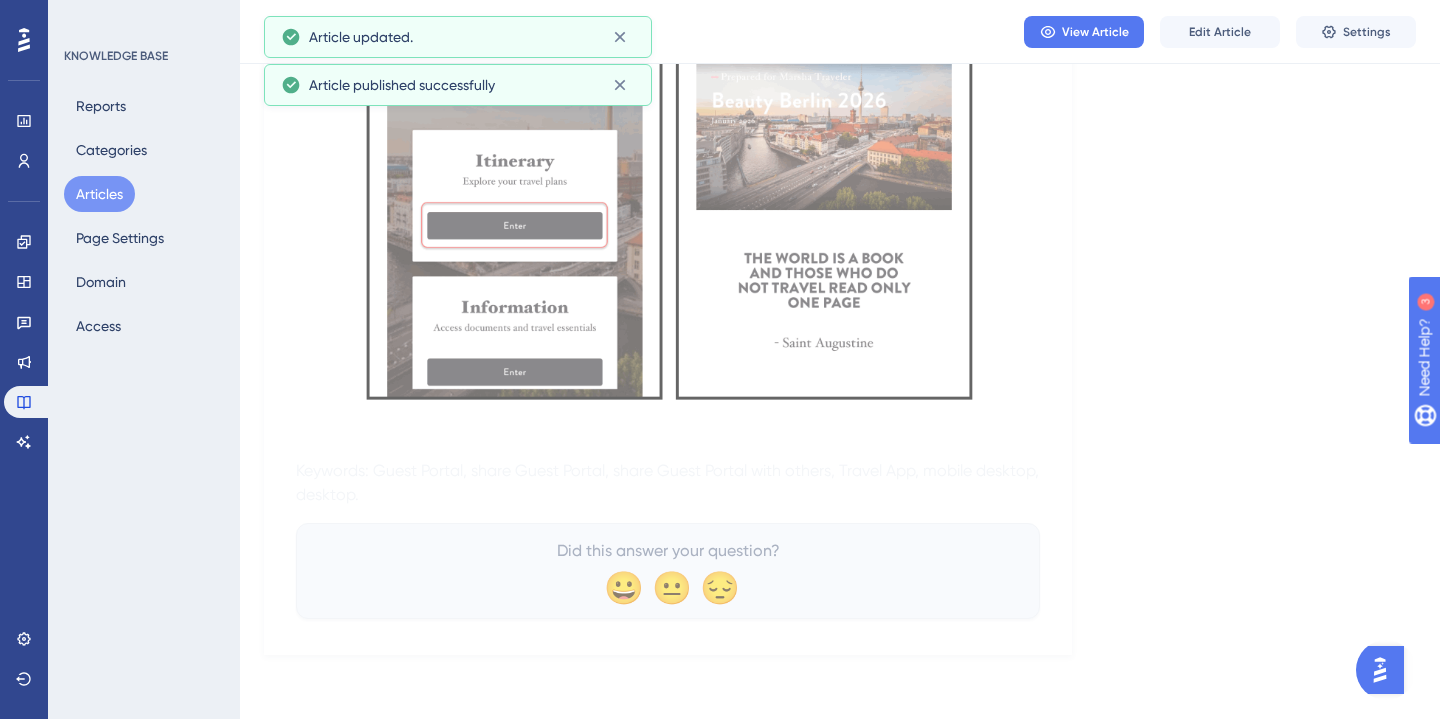 scroll, scrollTop: 1263, scrollLeft: 0, axis: vertical 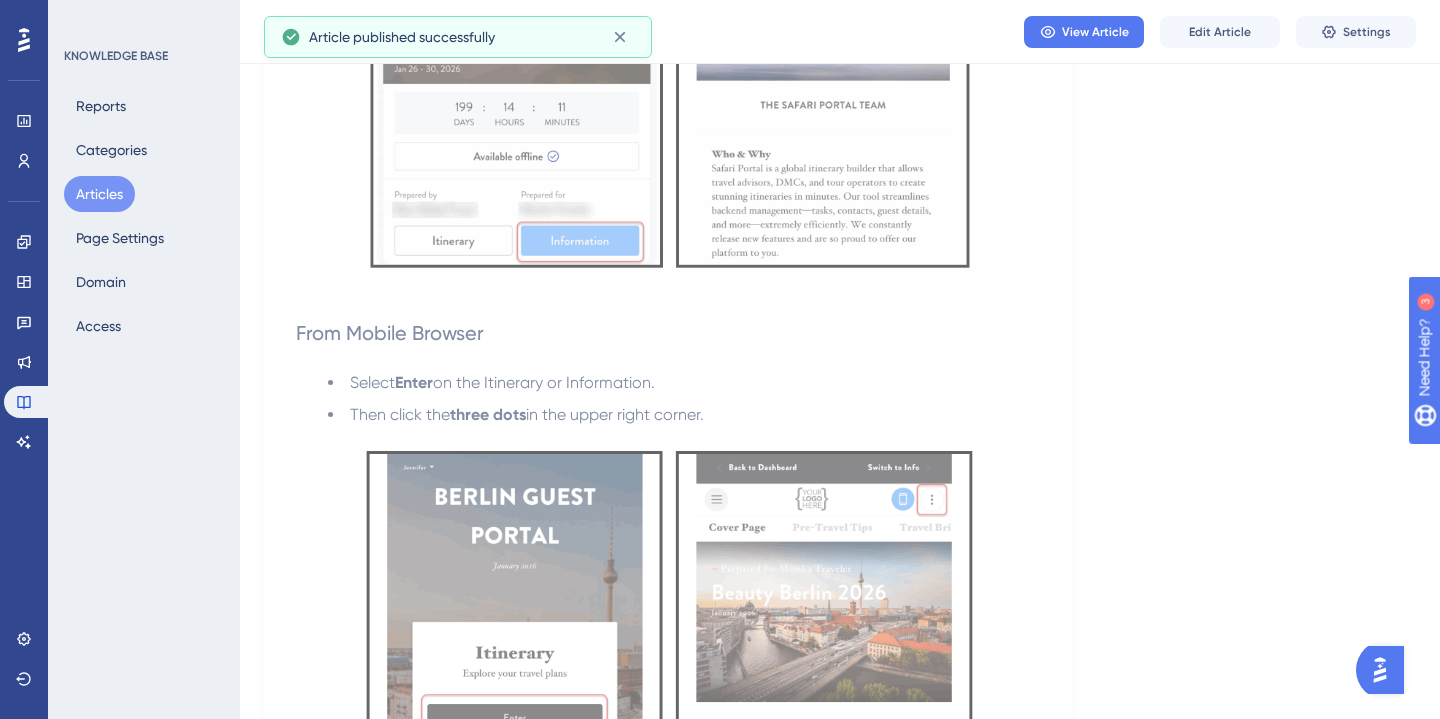 click on "on the Itinerary or Information." at bounding box center (544, 382) 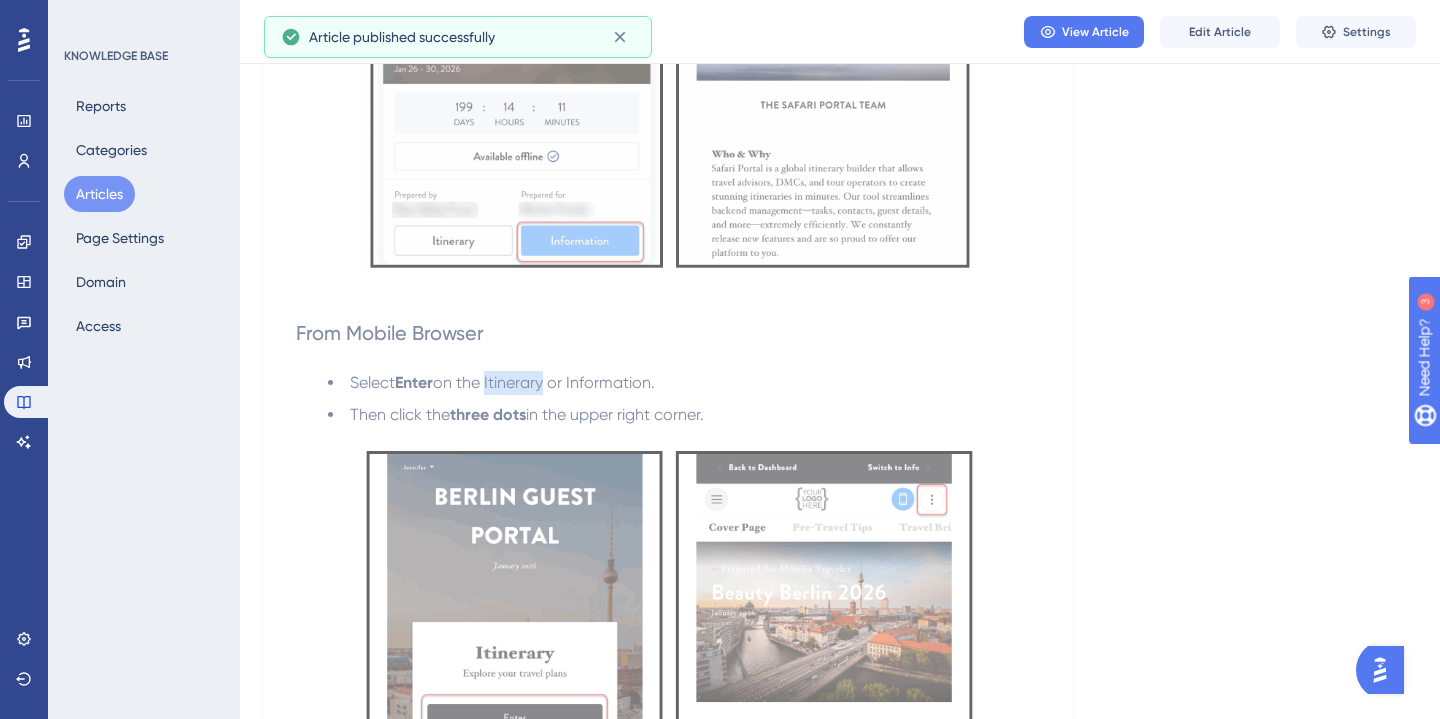 click on "on the Itinerary or Information." at bounding box center (544, 382) 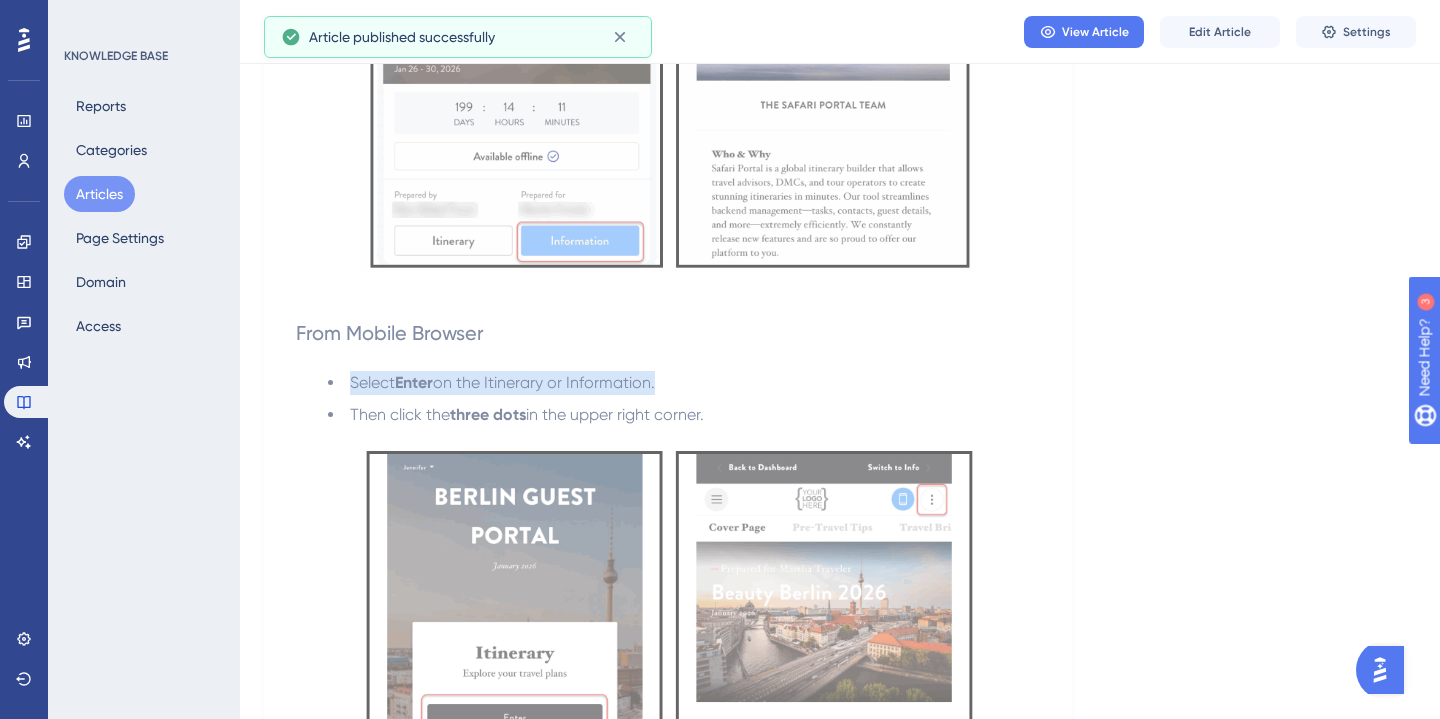 click on "on the Itinerary or Information." at bounding box center [544, 382] 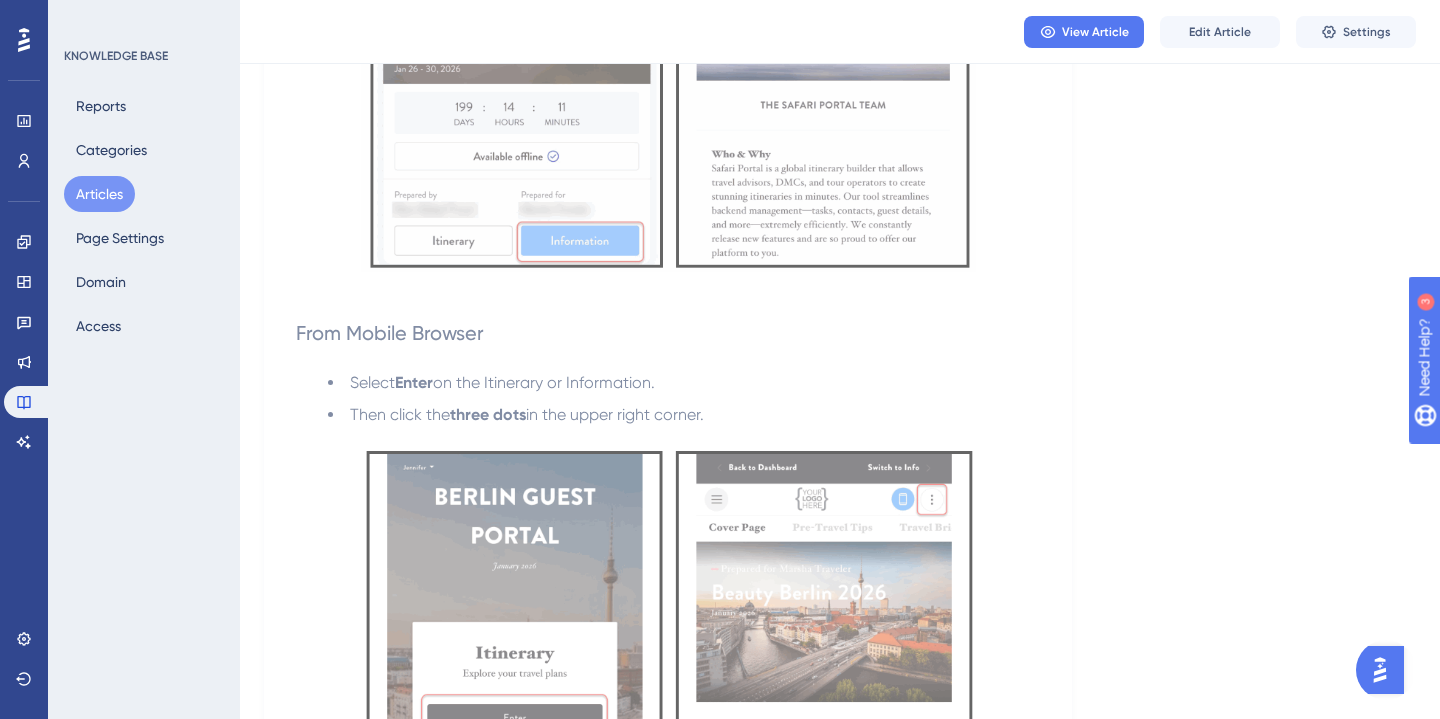 click on "From Mobile Browser" at bounding box center (668, 333) 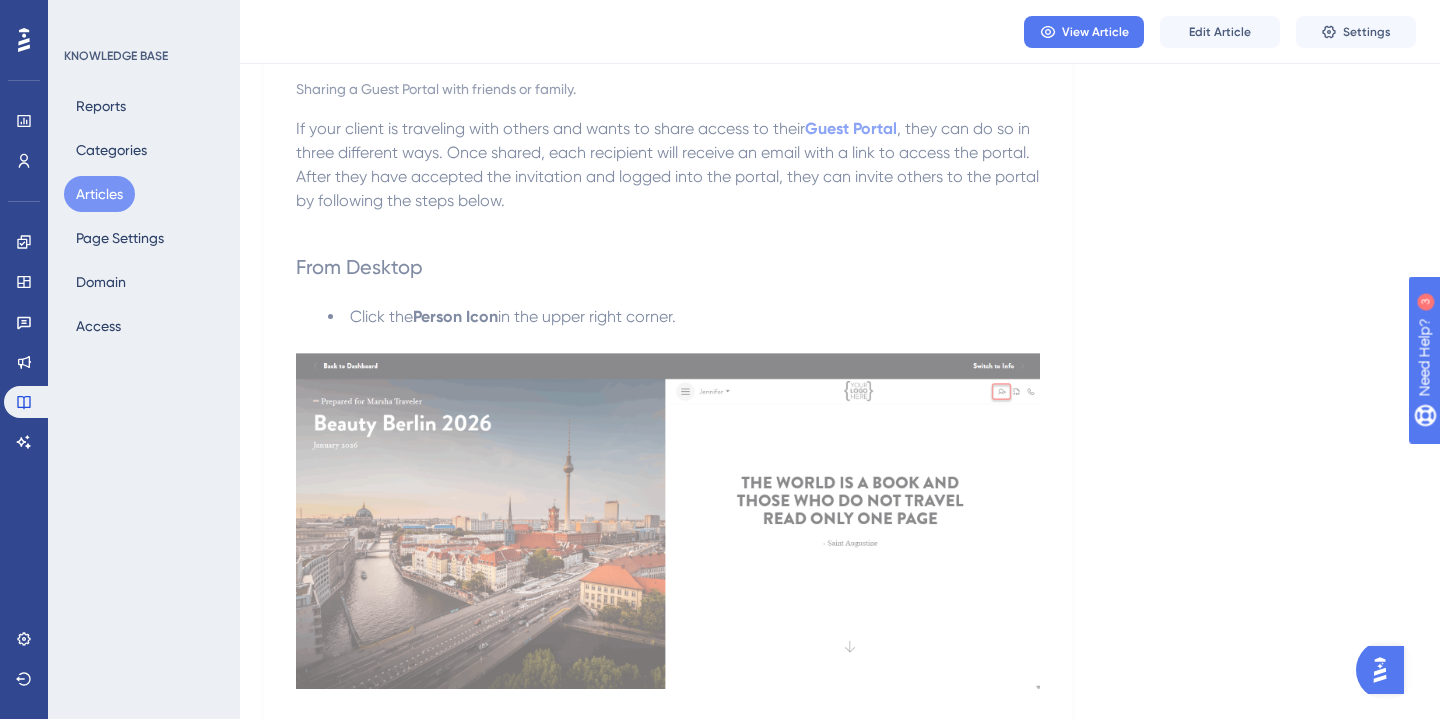 scroll, scrollTop: 0, scrollLeft: 0, axis: both 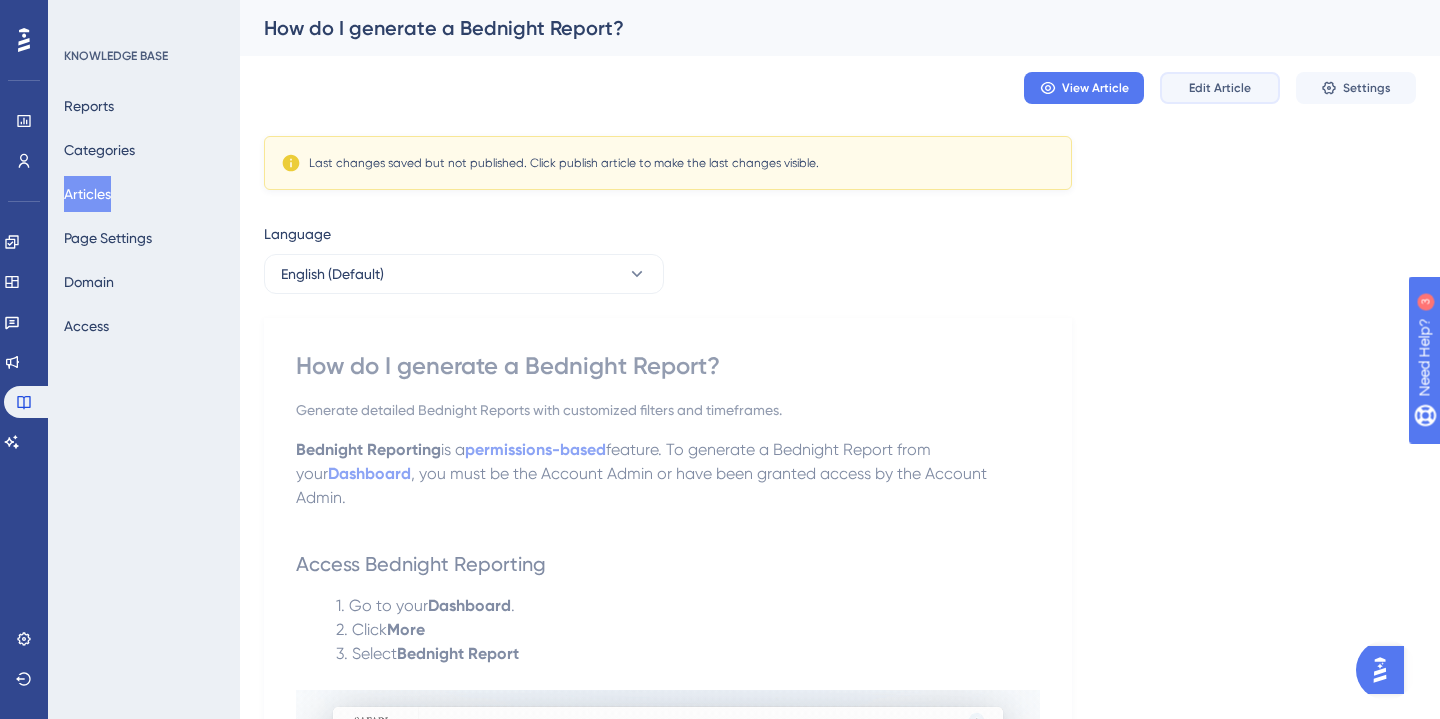 click on "Edit Article" at bounding box center (1220, 88) 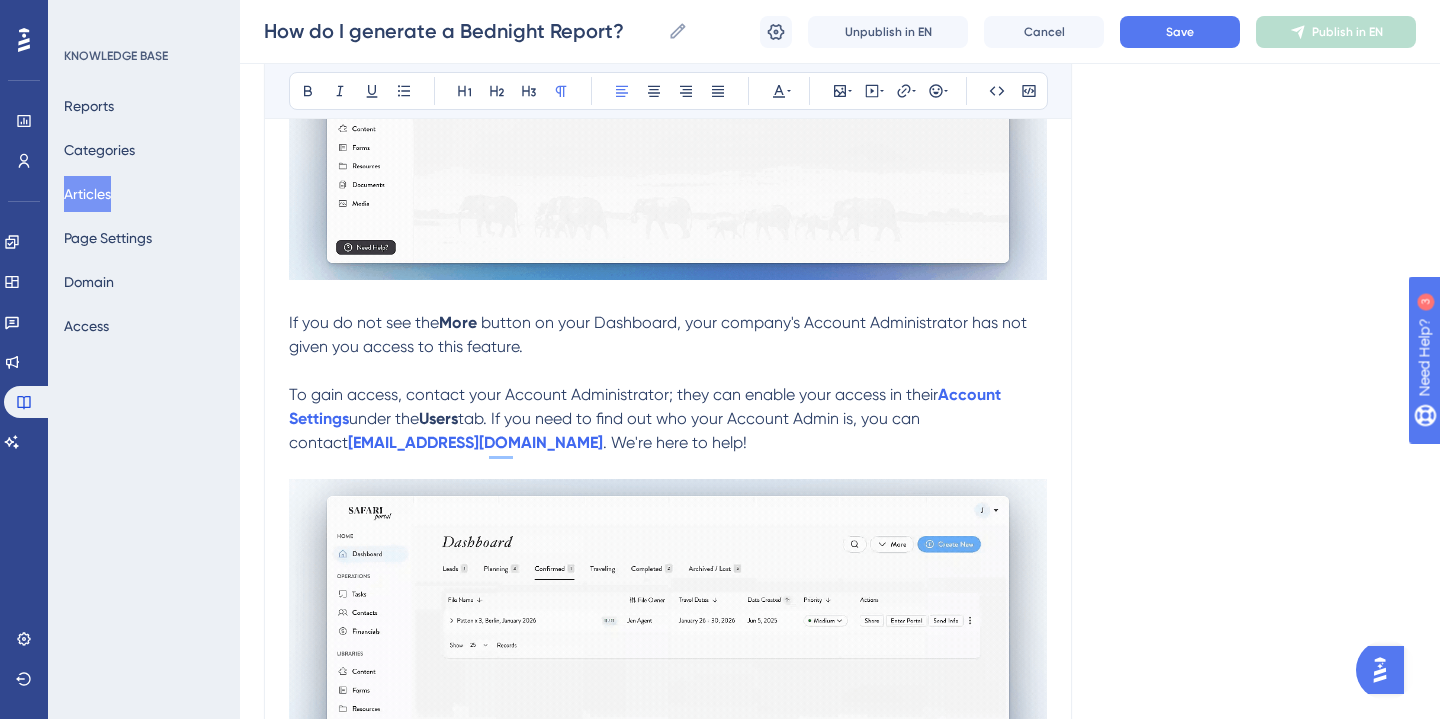 scroll, scrollTop: 715, scrollLeft: 0, axis: vertical 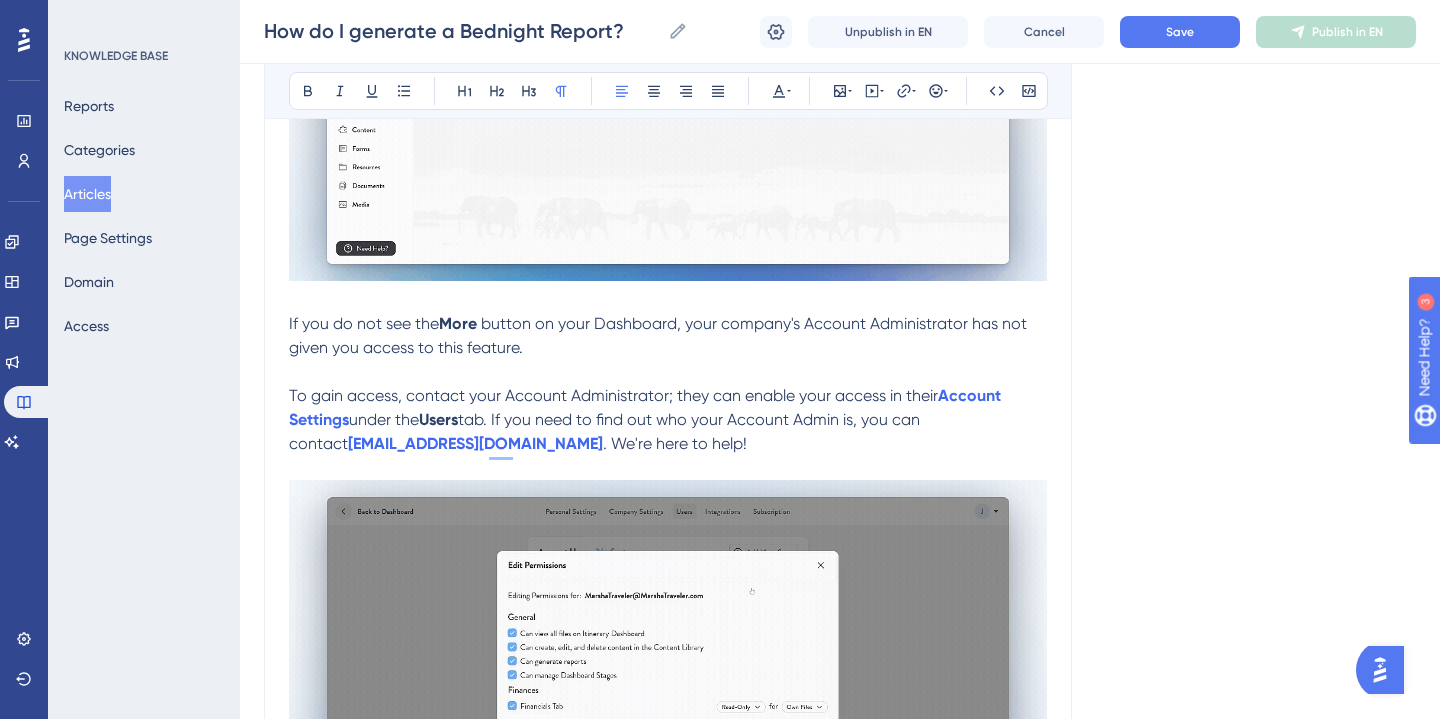 click on "If you do not see the" at bounding box center [364, 323] 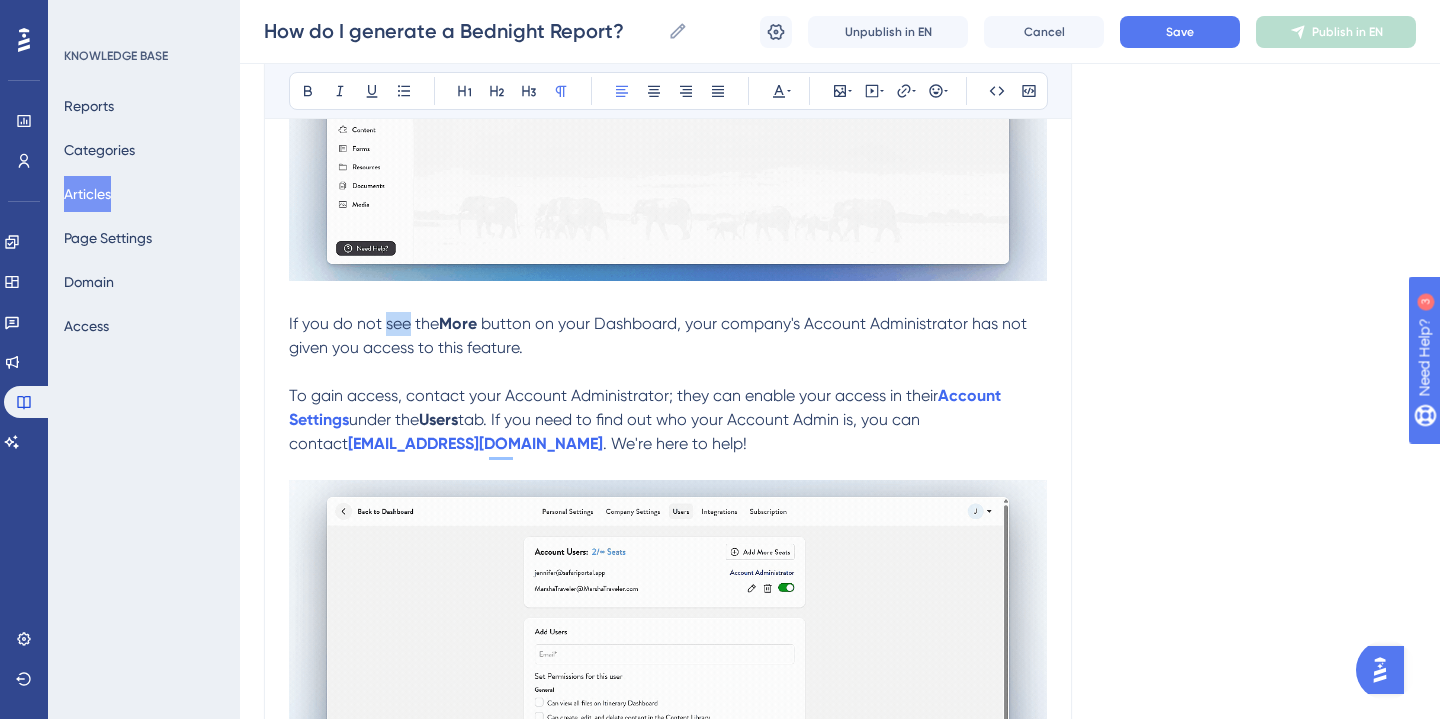 click on "If you do not see the" at bounding box center (364, 323) 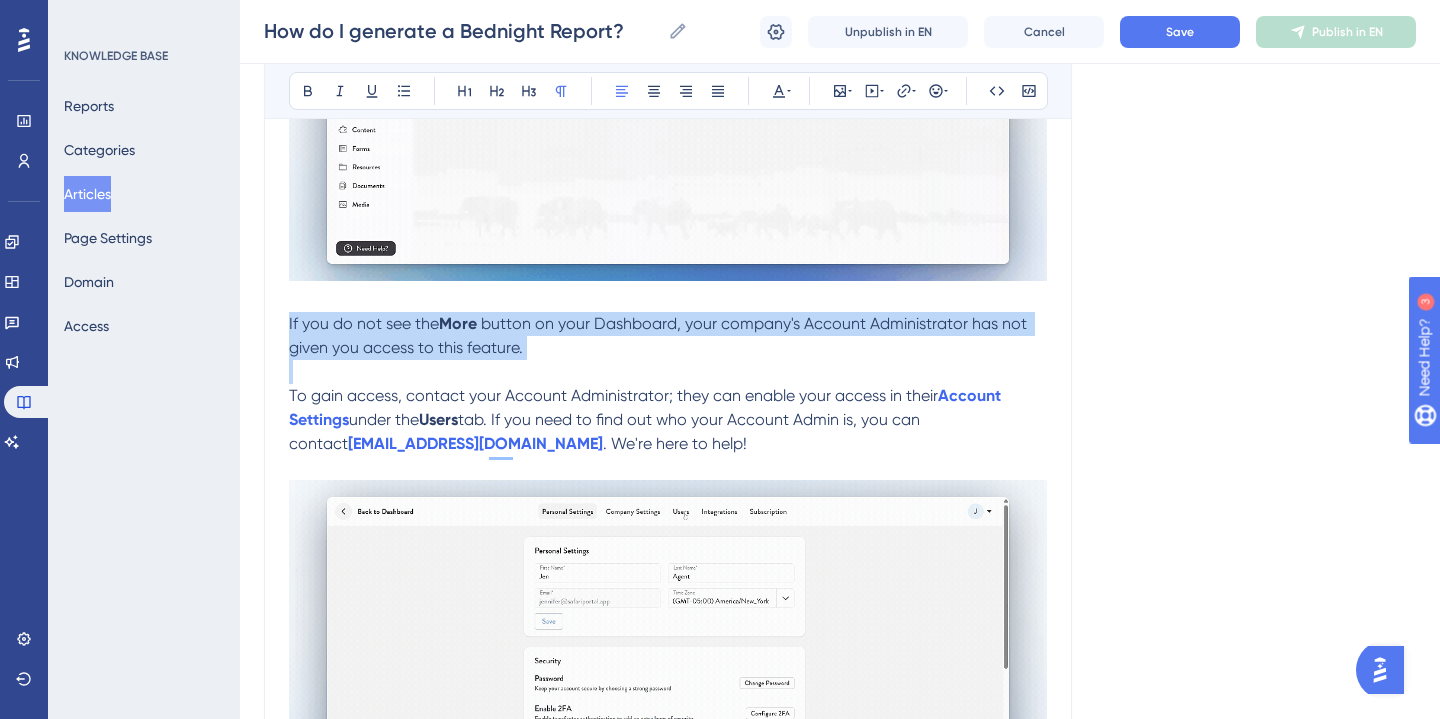 click on "If you do not see the" at bounding box center [364, 323] 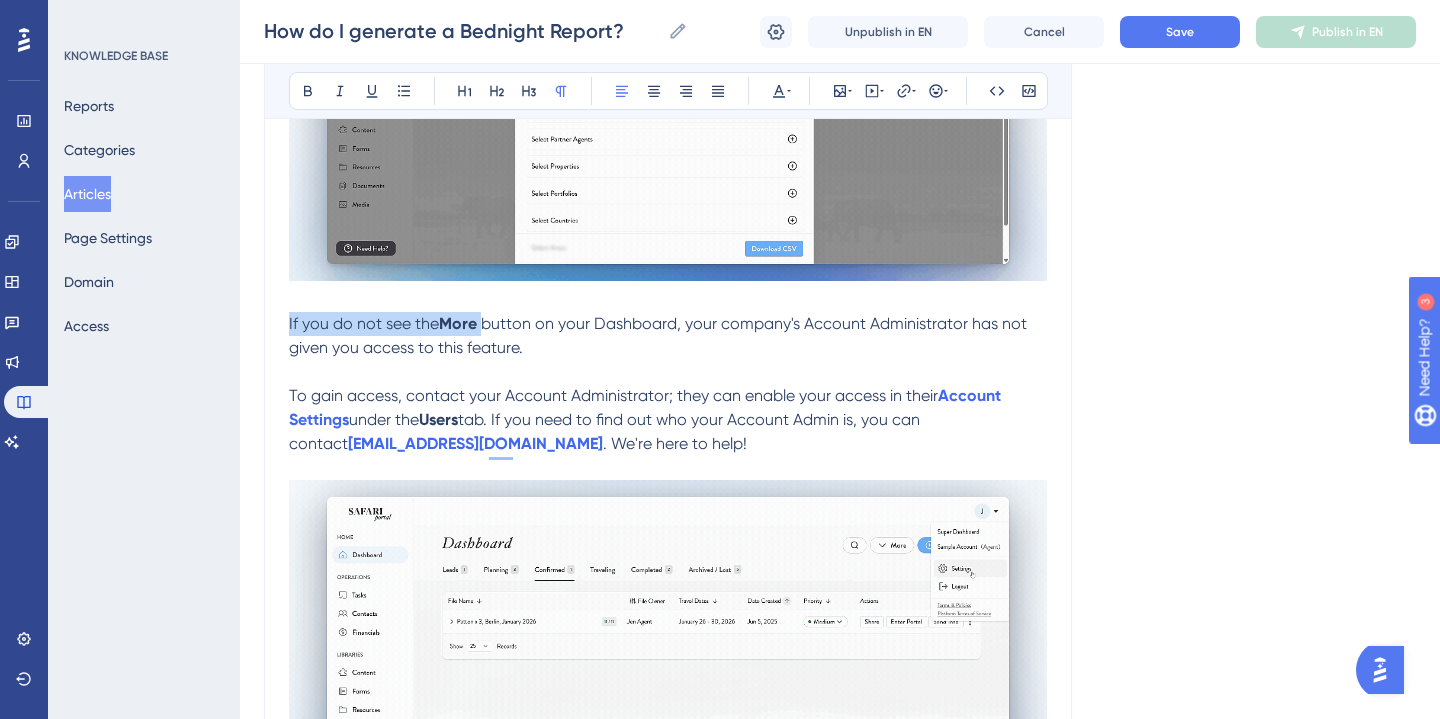 click on "If you do not see the  More   button on your Dashboard, your company's Account Administrator has not given you access to this feature." at bounding box center (668, 336) 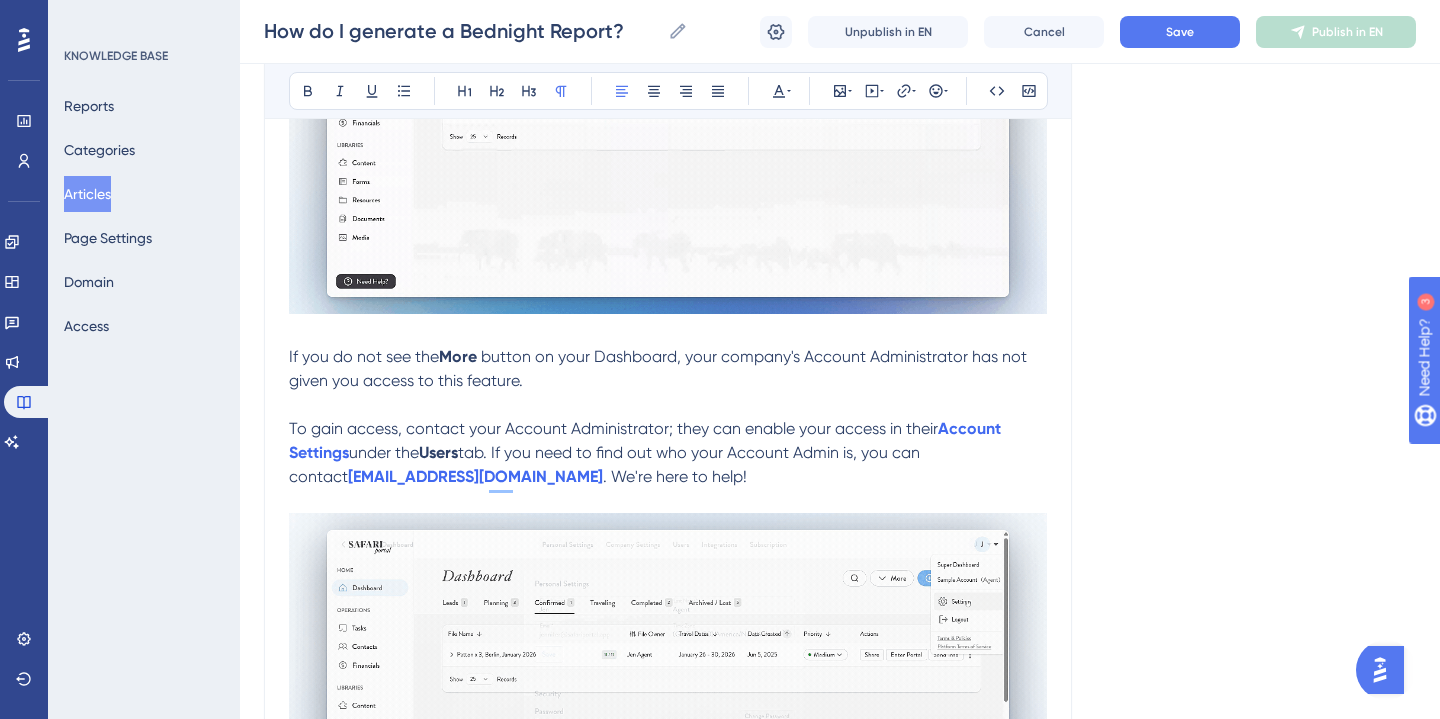 scroll, scrollTop: 676, scrollLeft: 0, axis: vertical 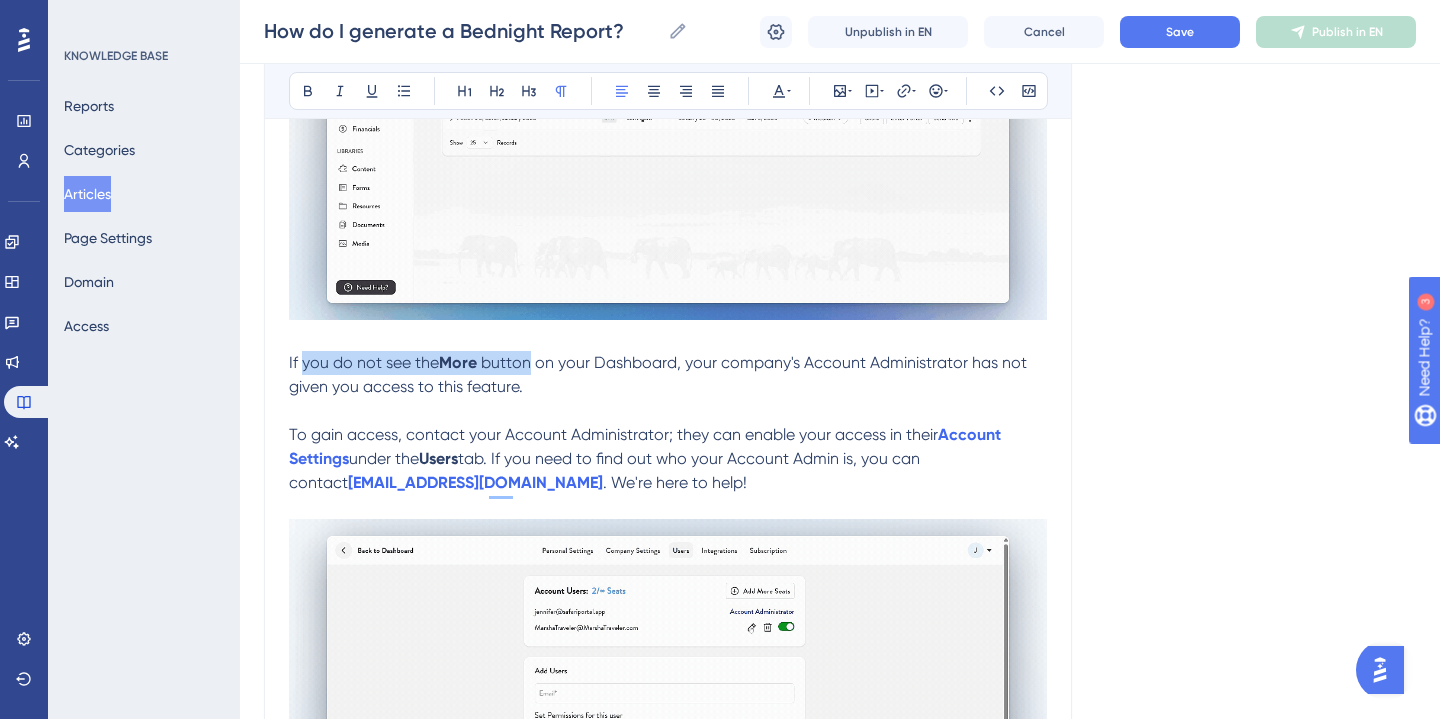 drag, startPoint x: 302, startPoint y: 370, endPoint x: 531, endPoint y: 372, distance: 229.00873 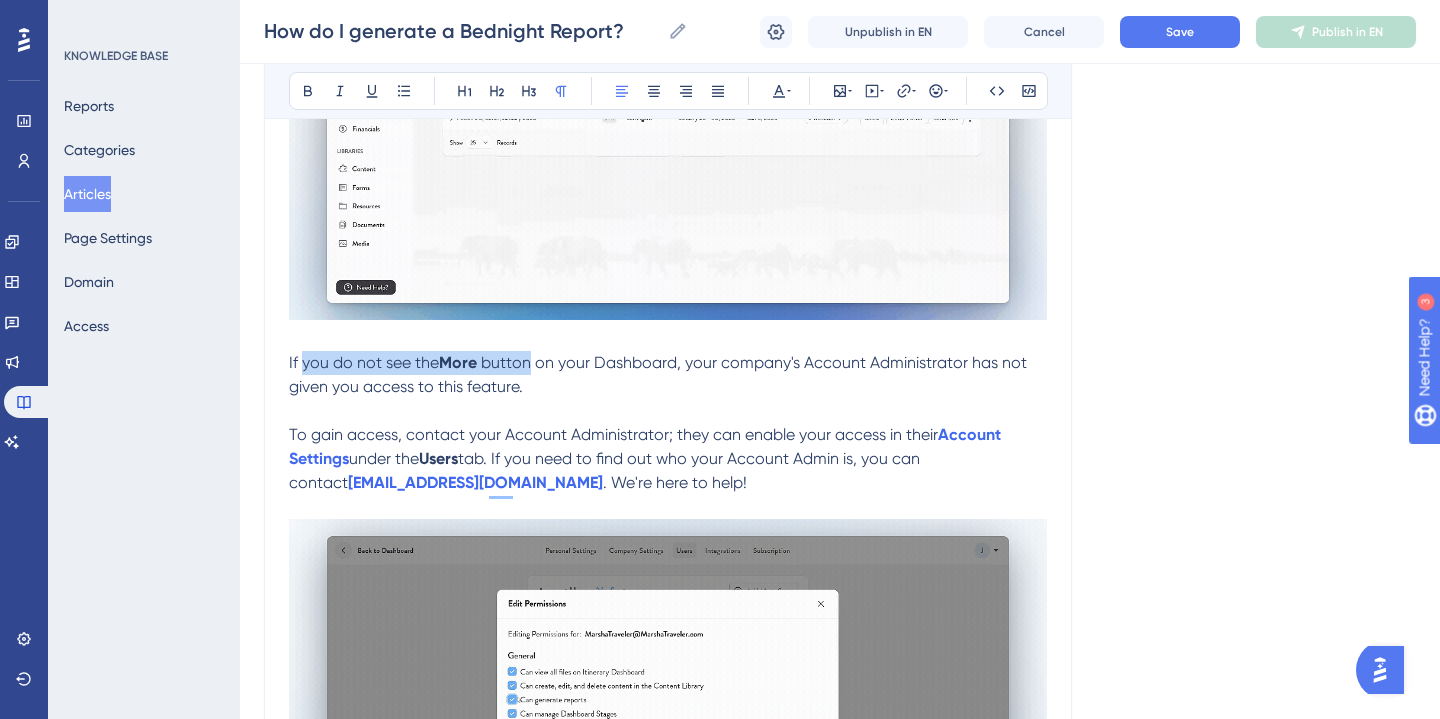 click on "If you do not see the  More   button on your Dashboard, your company's Account Administrator has not given you access to this feature." at bounding box center [668, 375] 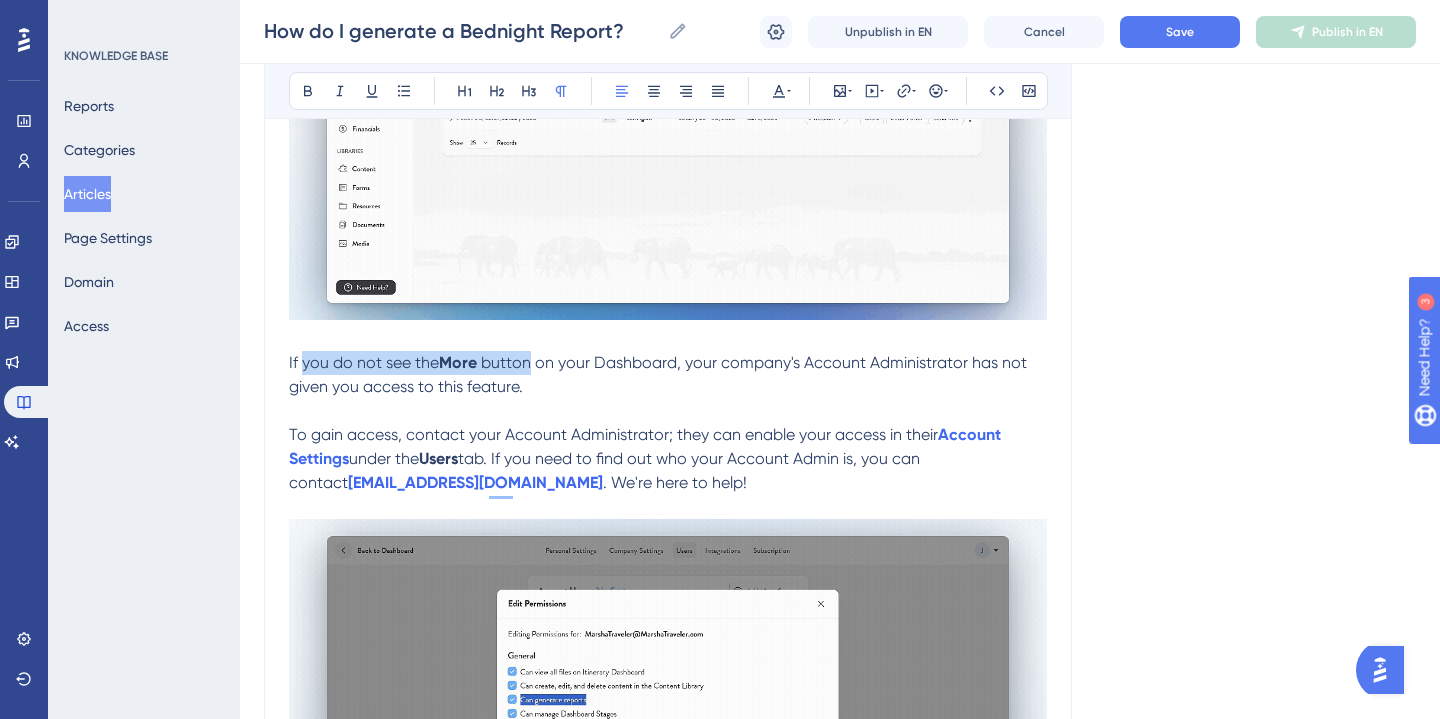 type 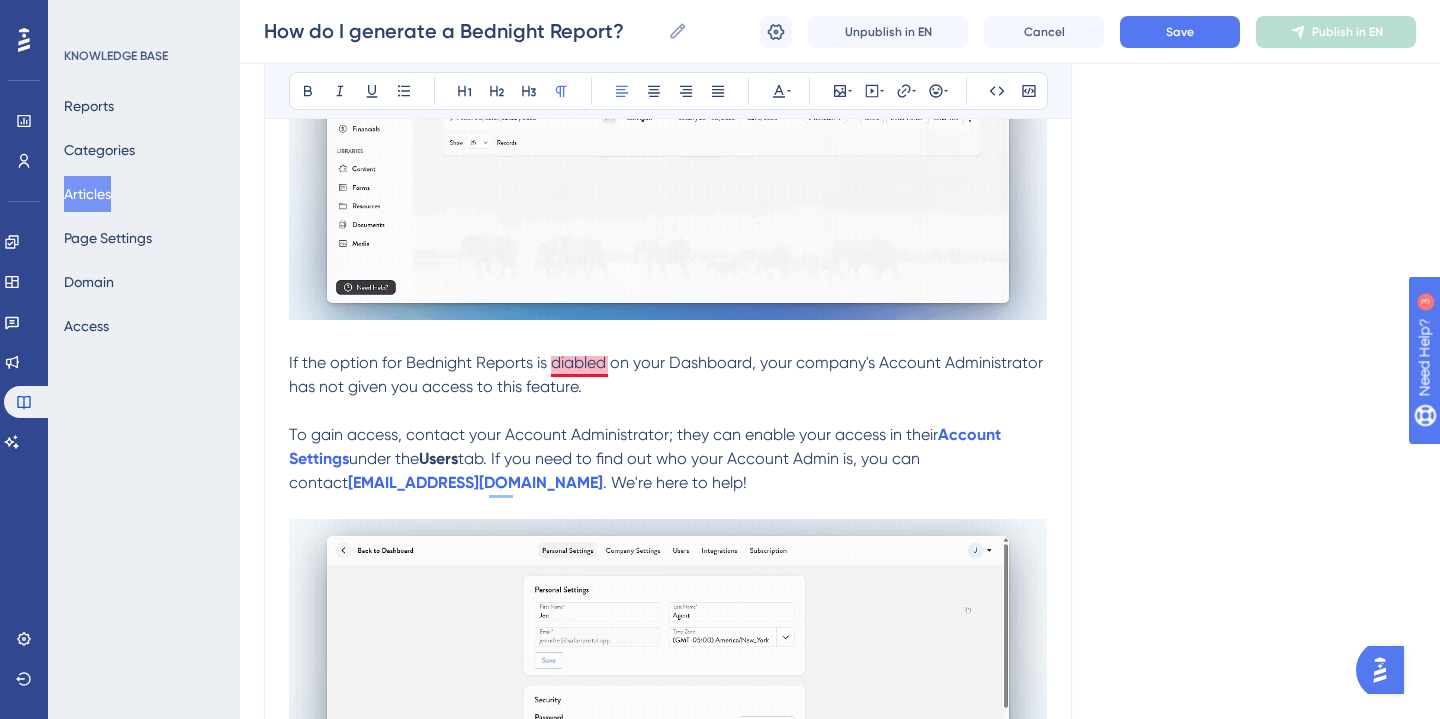 click on "If the option for Bednight Reports is diabled on your Dashboard, your company's Account Administrator has not given you access to this feature." at bounding box center [668, 374] 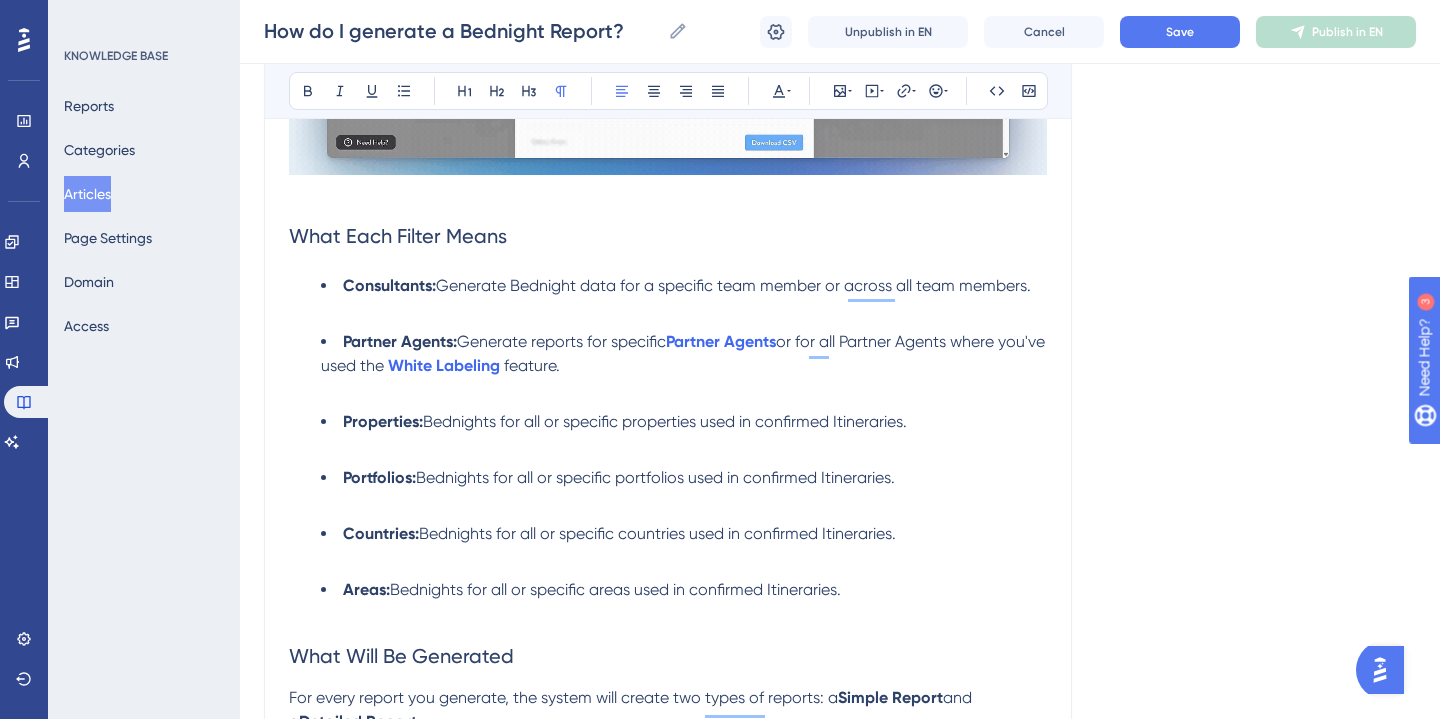 scroll, scrollTop: 2409, scrollLeft: 0, axis: vertical 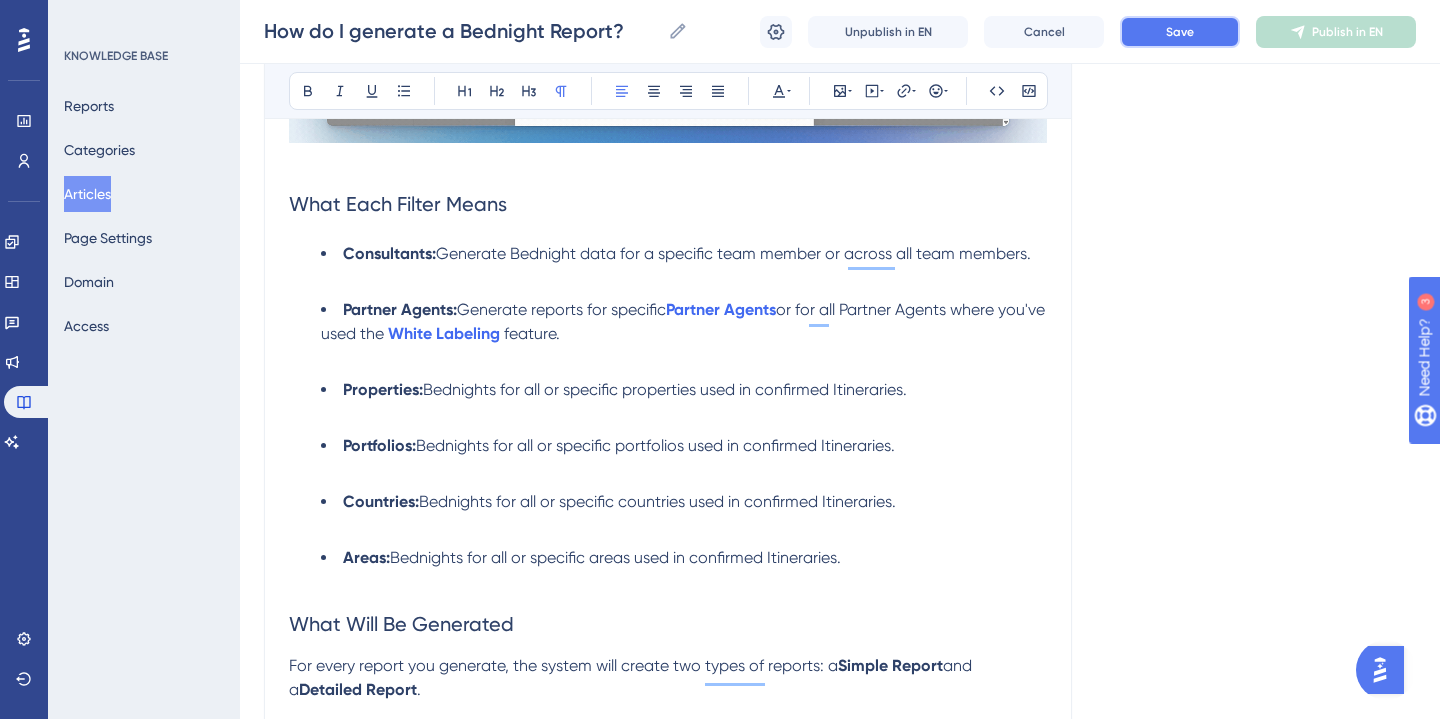 click on "Save" at bounding box center (1180, 32) 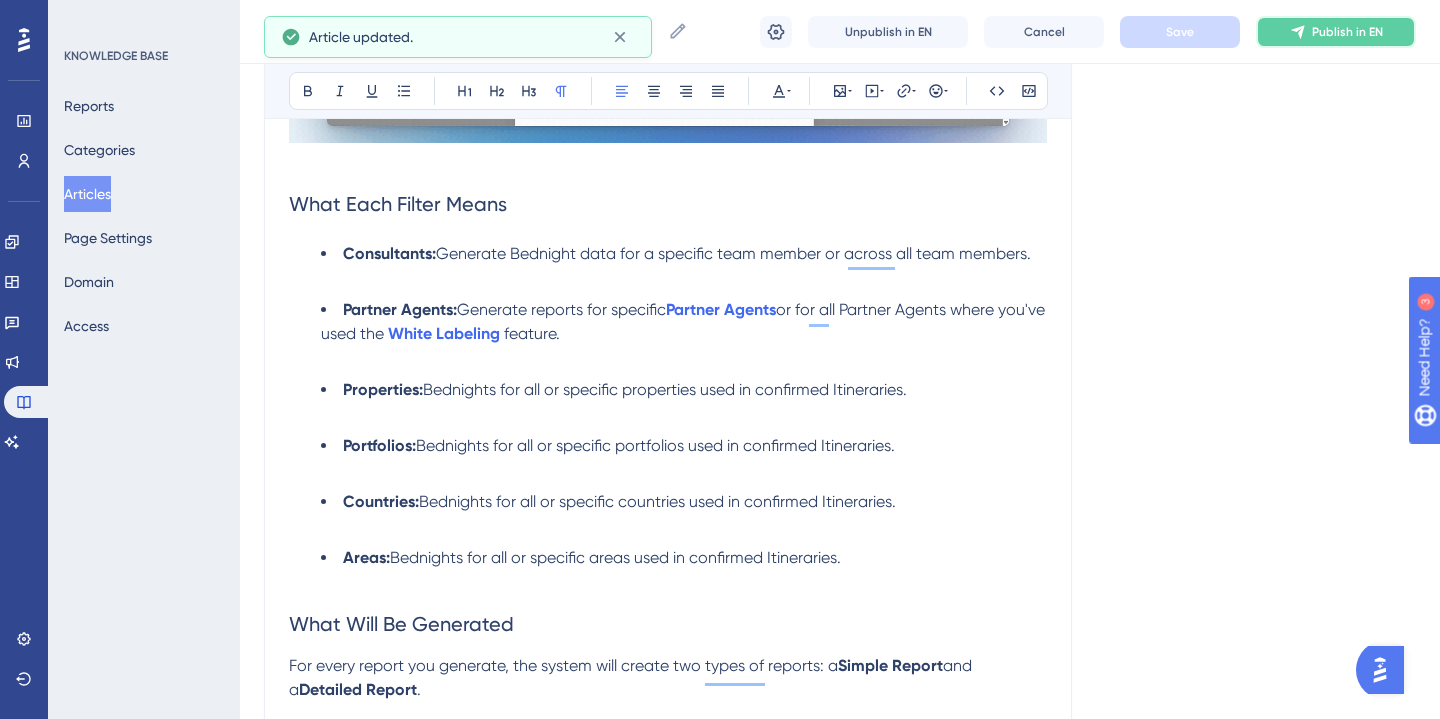 click on "Publish in EN" at bounding box center [1347, 32] 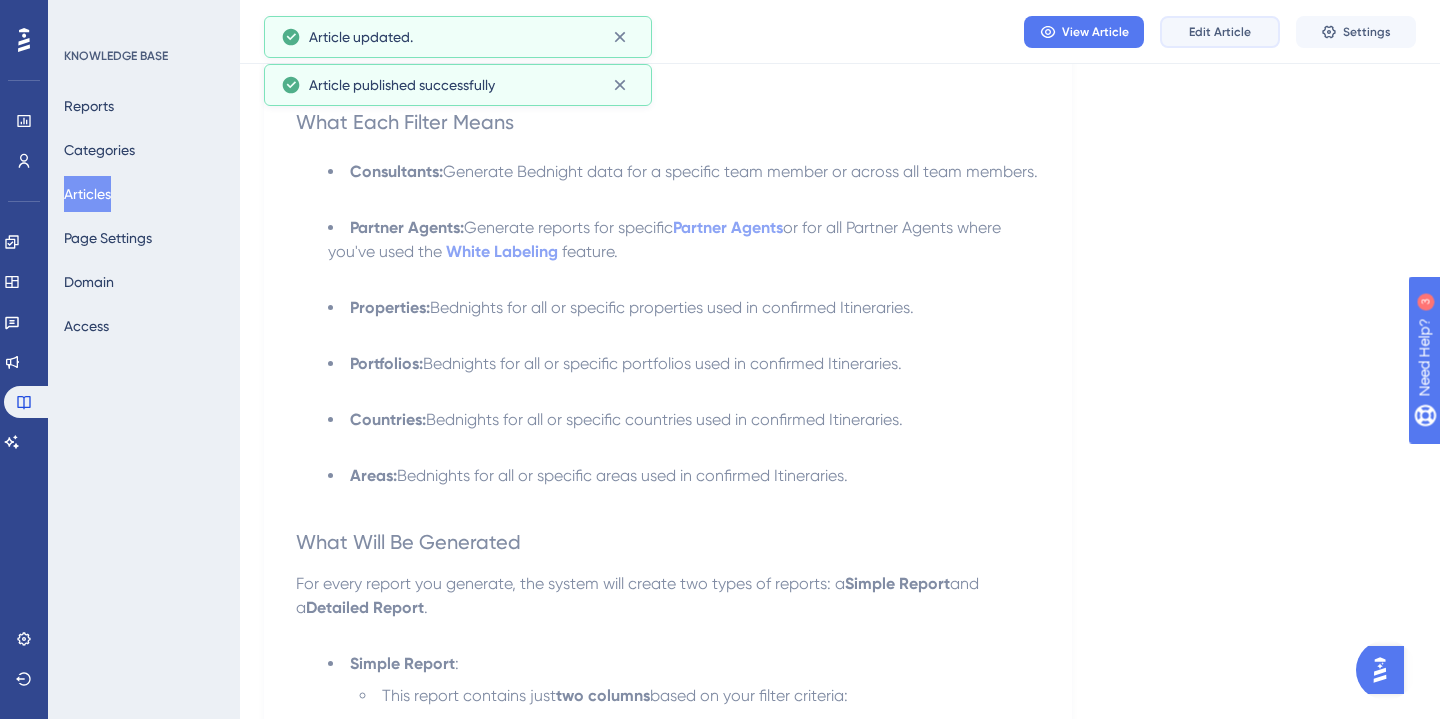 click on "Edit Article" at bounding box center (1220, 32) 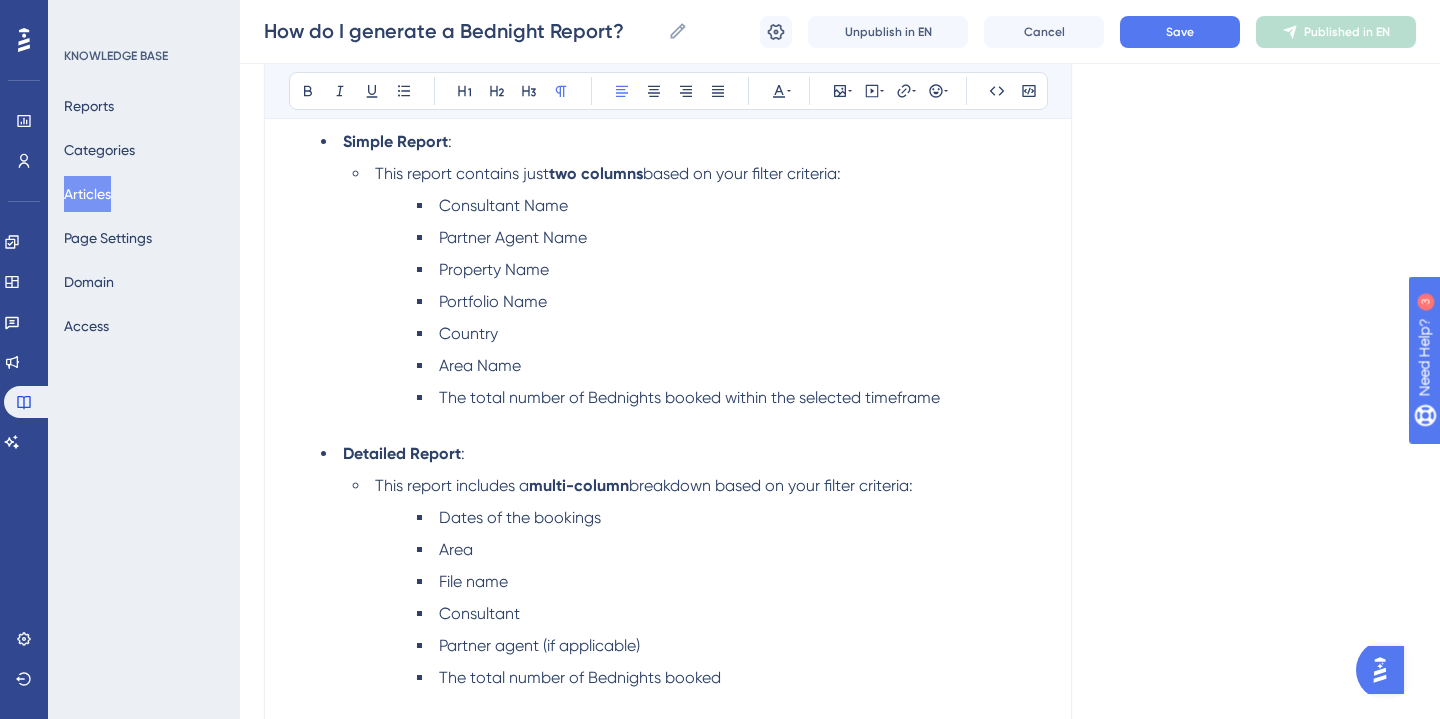 scroll, scrollTop: 3004, scrollLeft: 0, axis: vertical 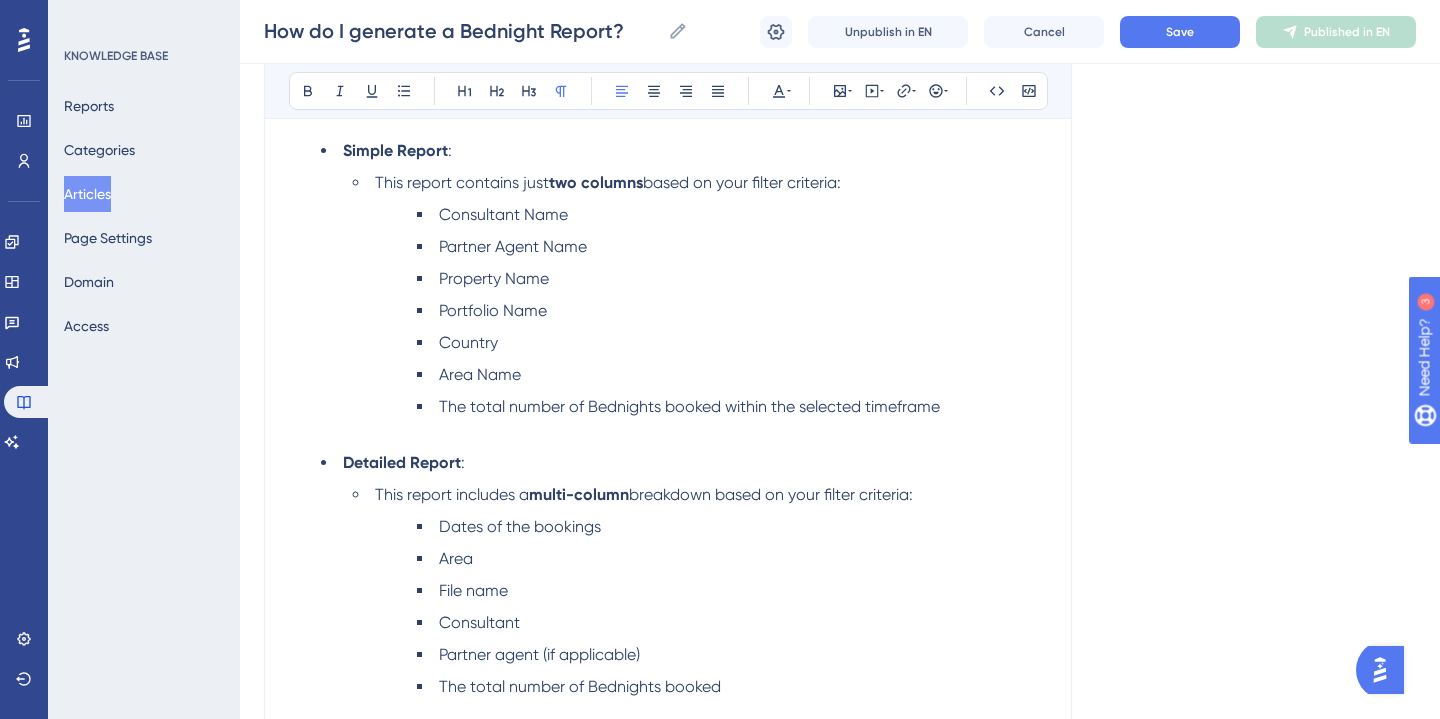 click on "The total number of Bednights booked within the selected timeframe" at bounding box center (689, 406) 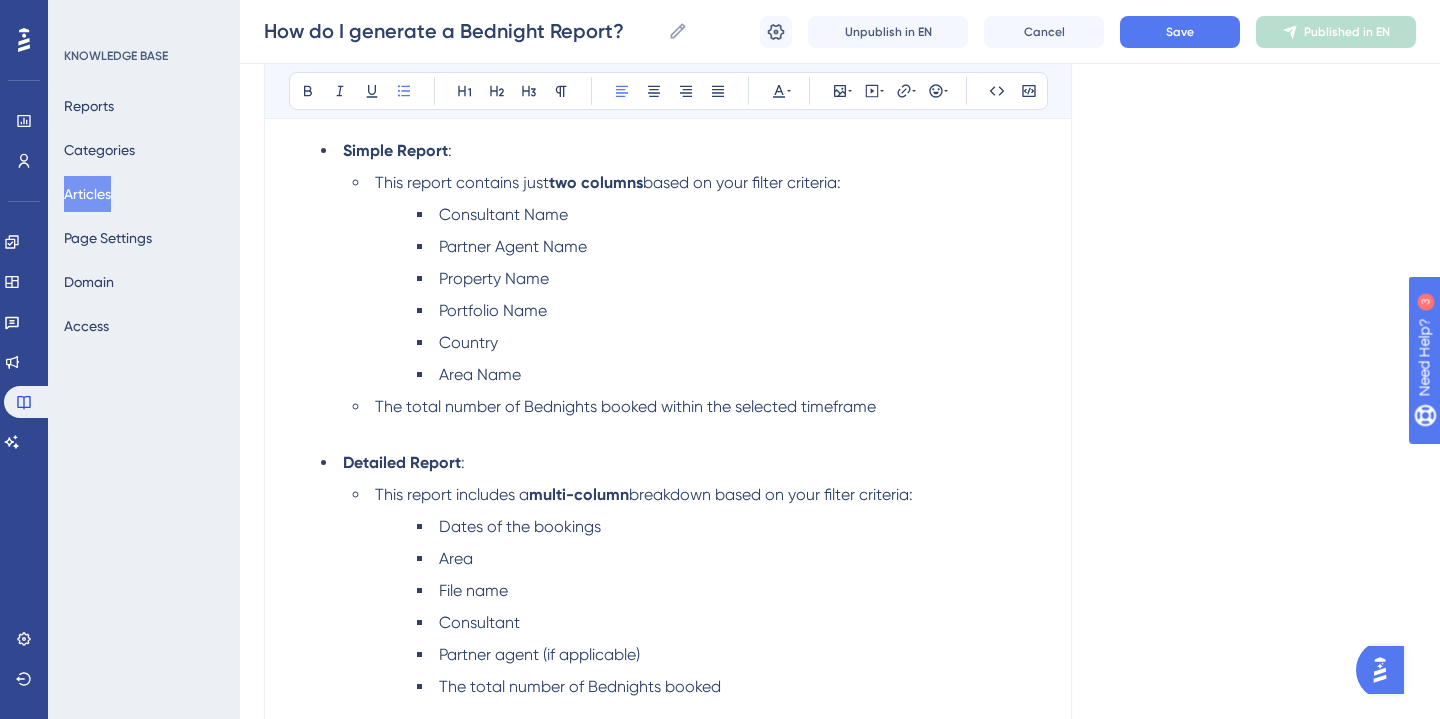 type 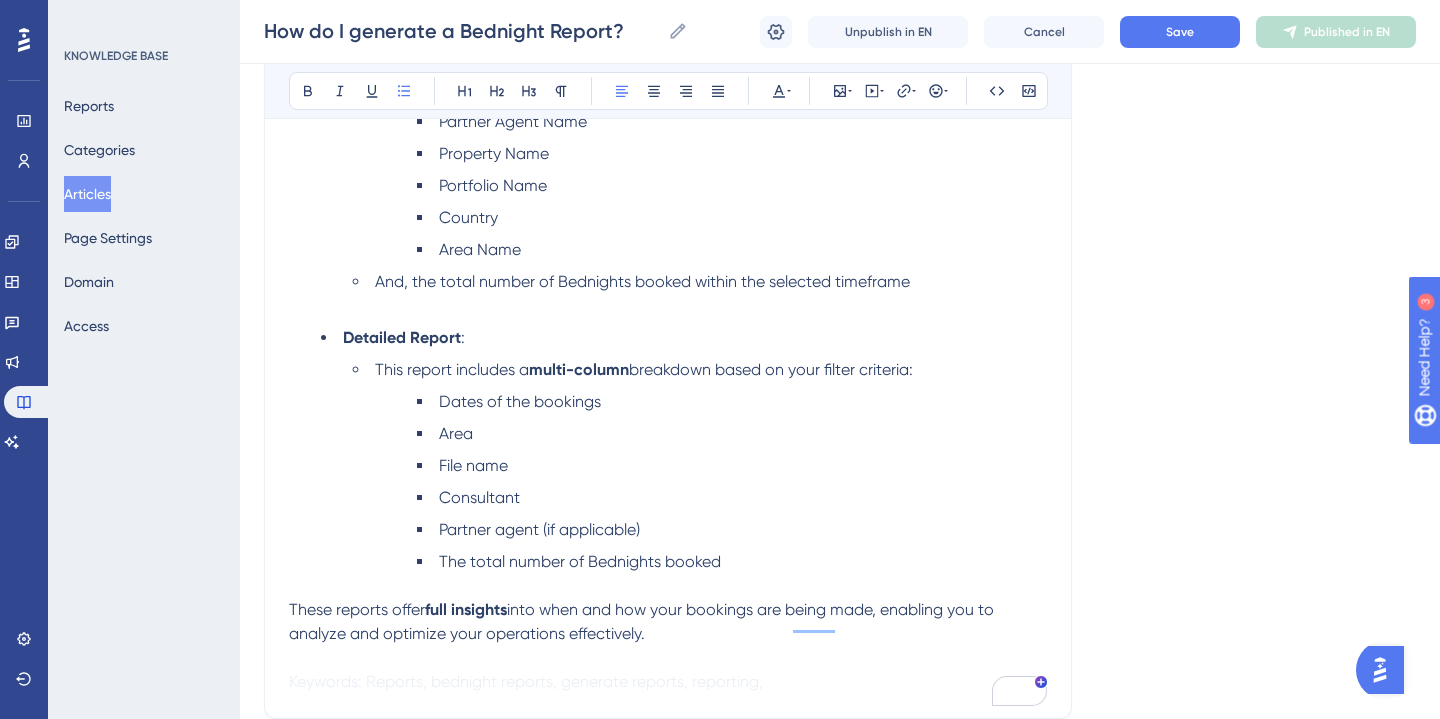 scroll, scrollTop: 3202, scrollLeft: 0, axis: vertical 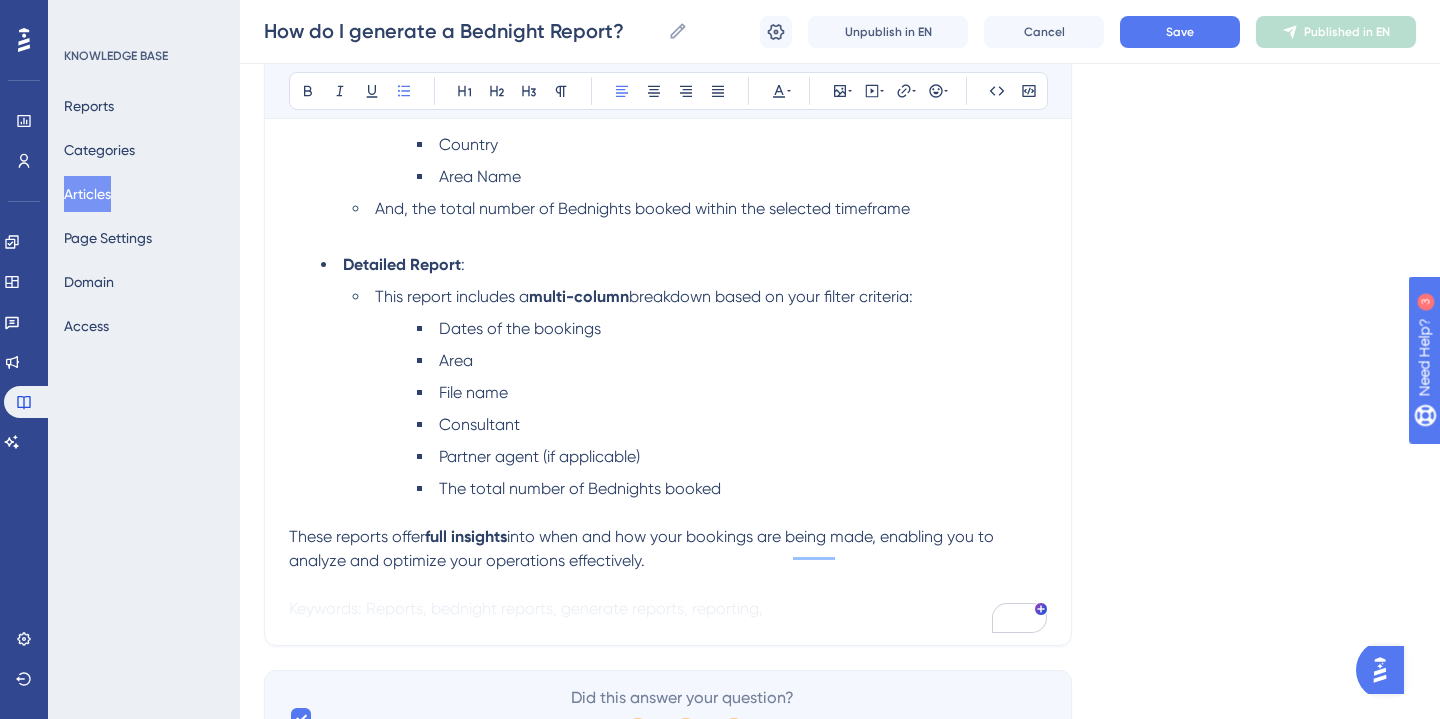 click on "The total number of Bednights booked" at bounding box center (580, 488) 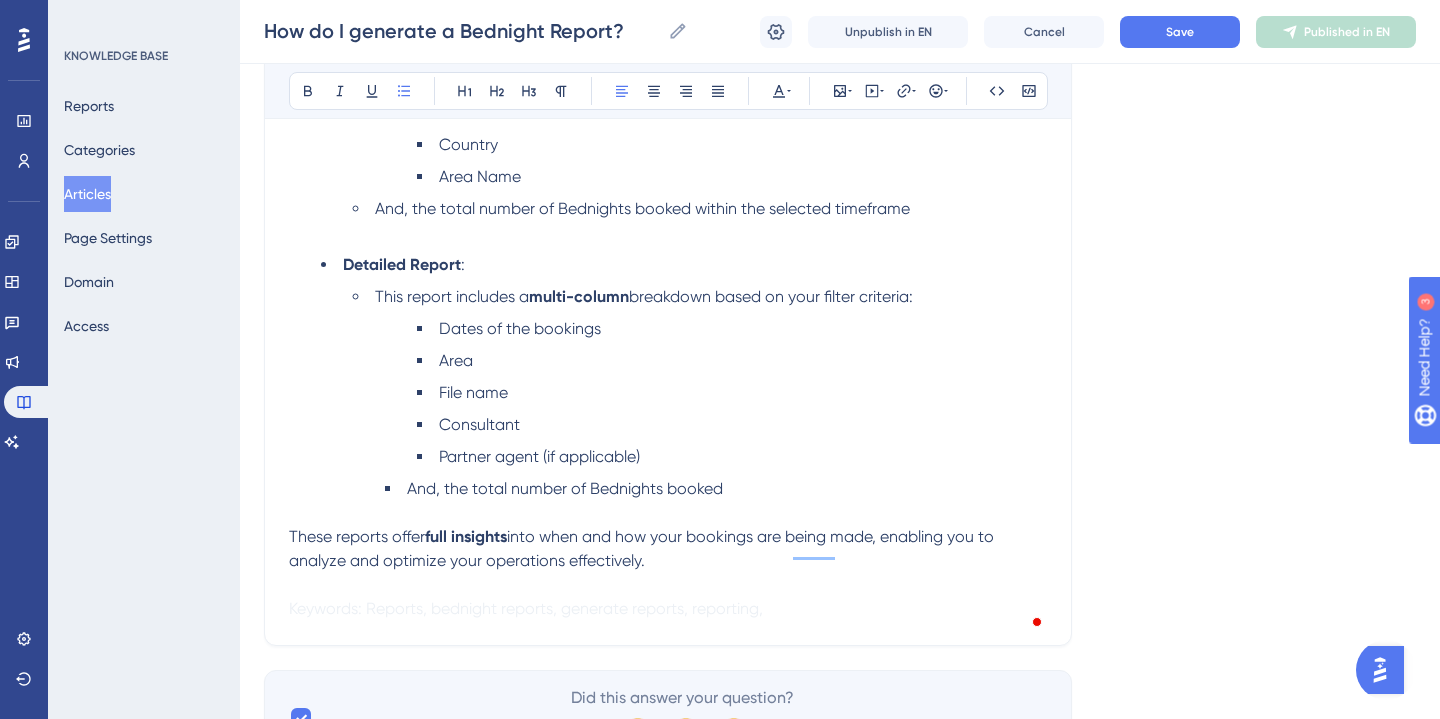 click on "And, the total number of Bednights booked" at bounding box center [716, 501] 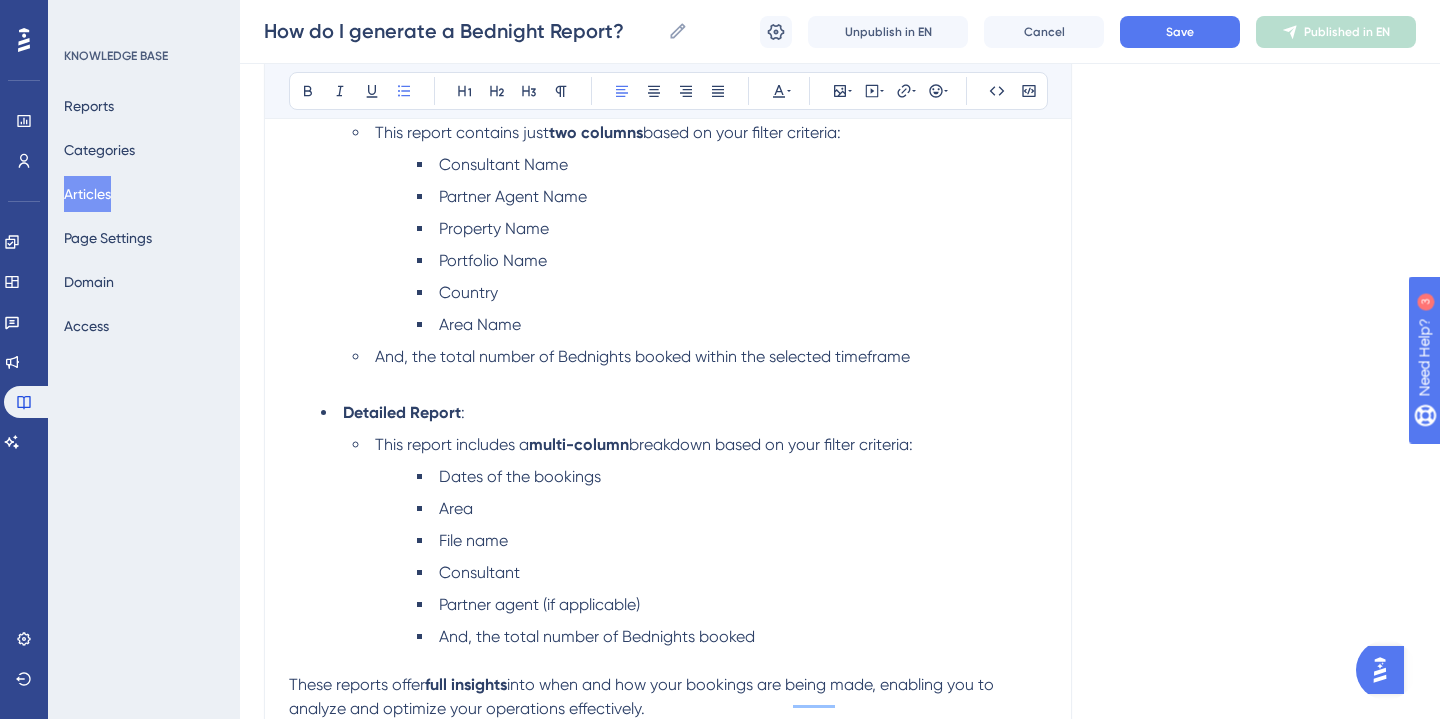 scroll, scrollTop: 3053, scrollLeft: 0, axis: vertical 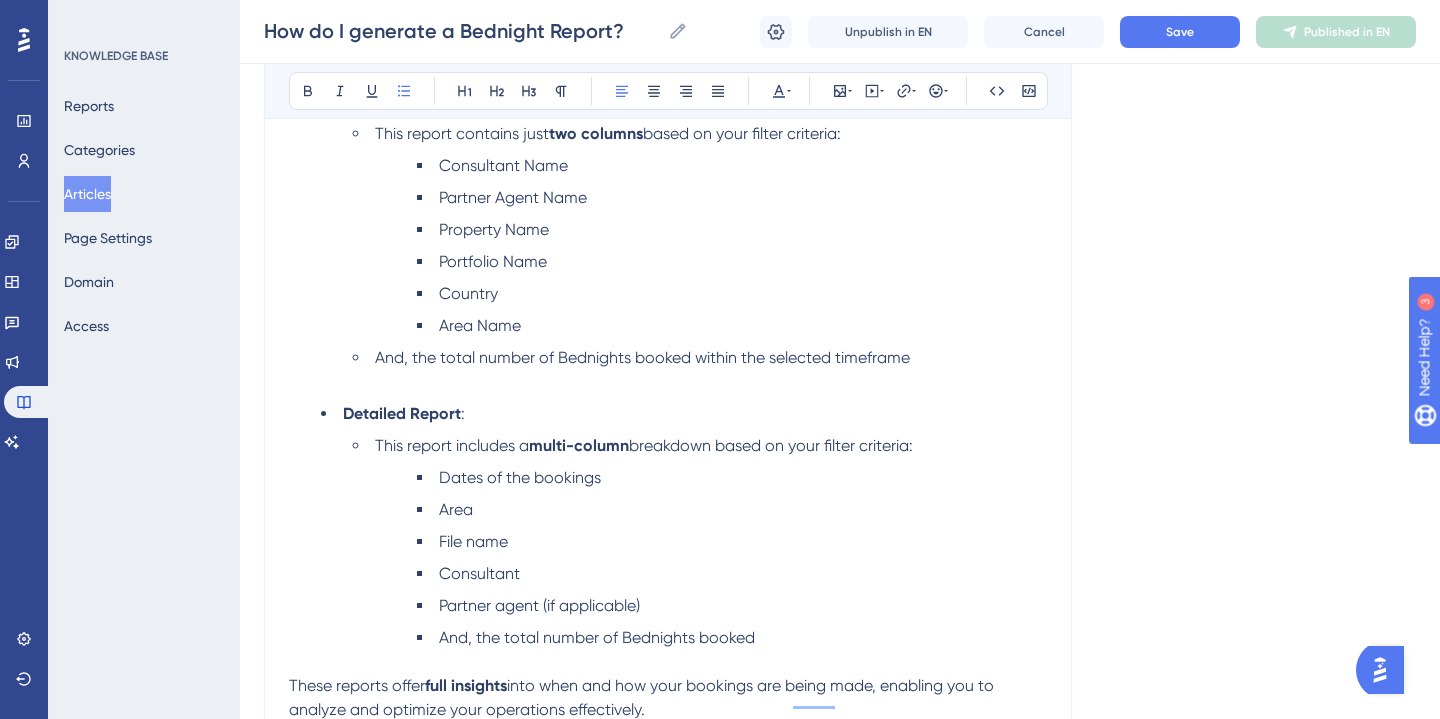 click on "And, the total number of Bednights booked within the selected timeframe" at bounding box center (700, 370) 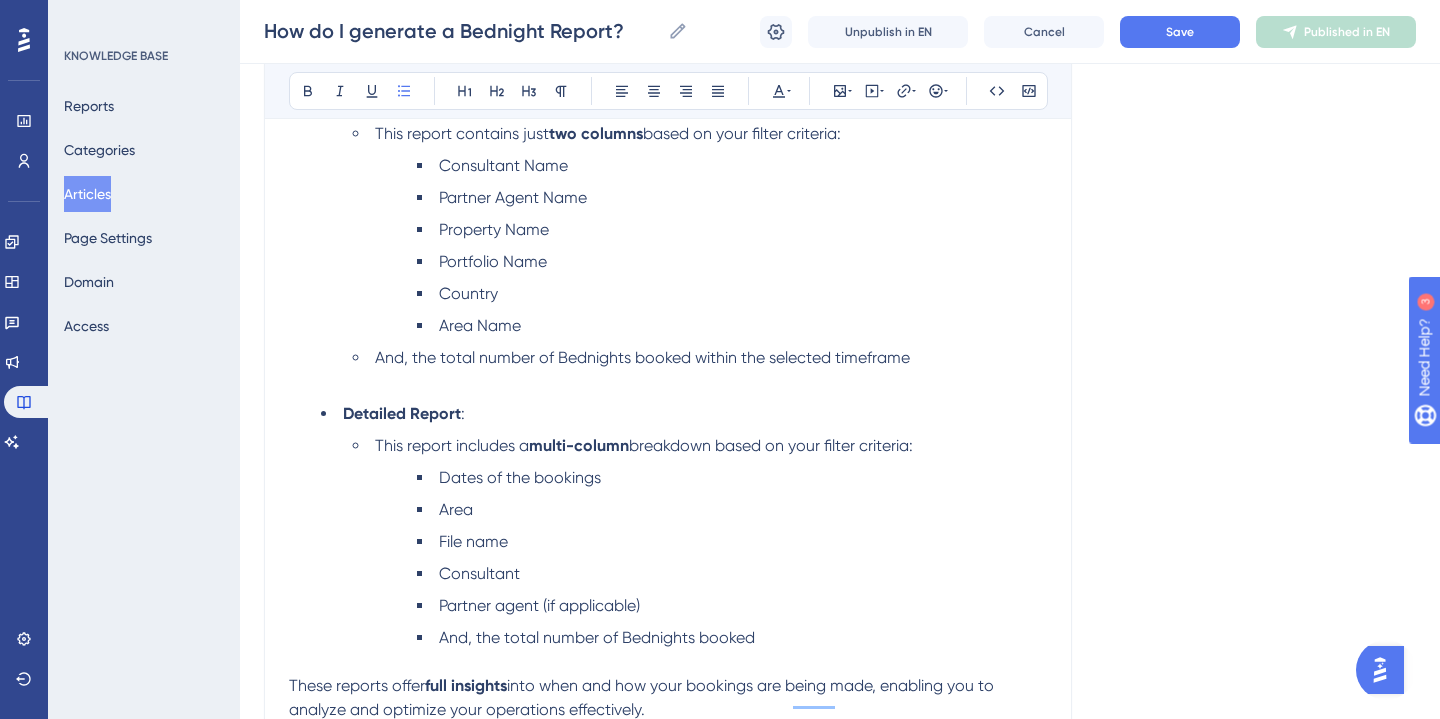 click on "And, the total number of Bednights booked within the selected timeframe" at bounding box center [642, 357] 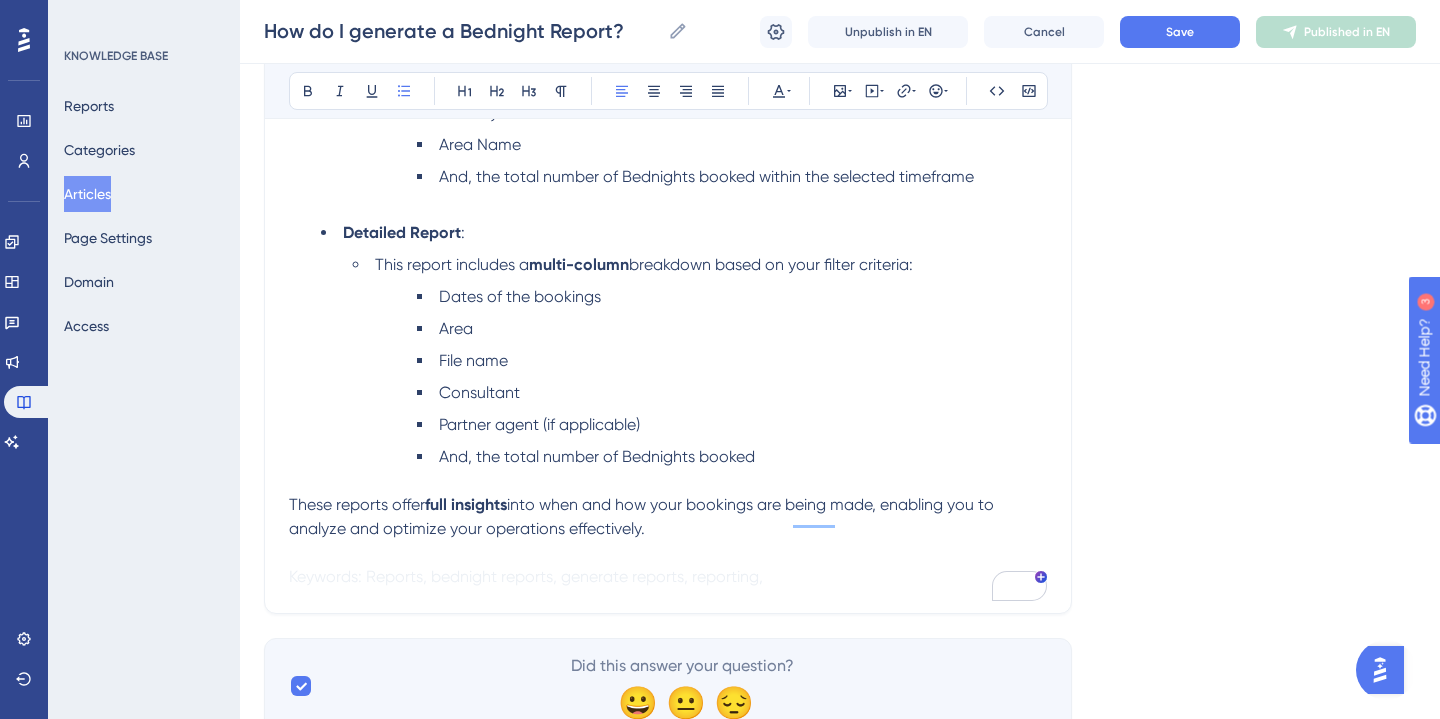 scroll, scrollTop: 3276, scrollLeft: 0, axis: vertical 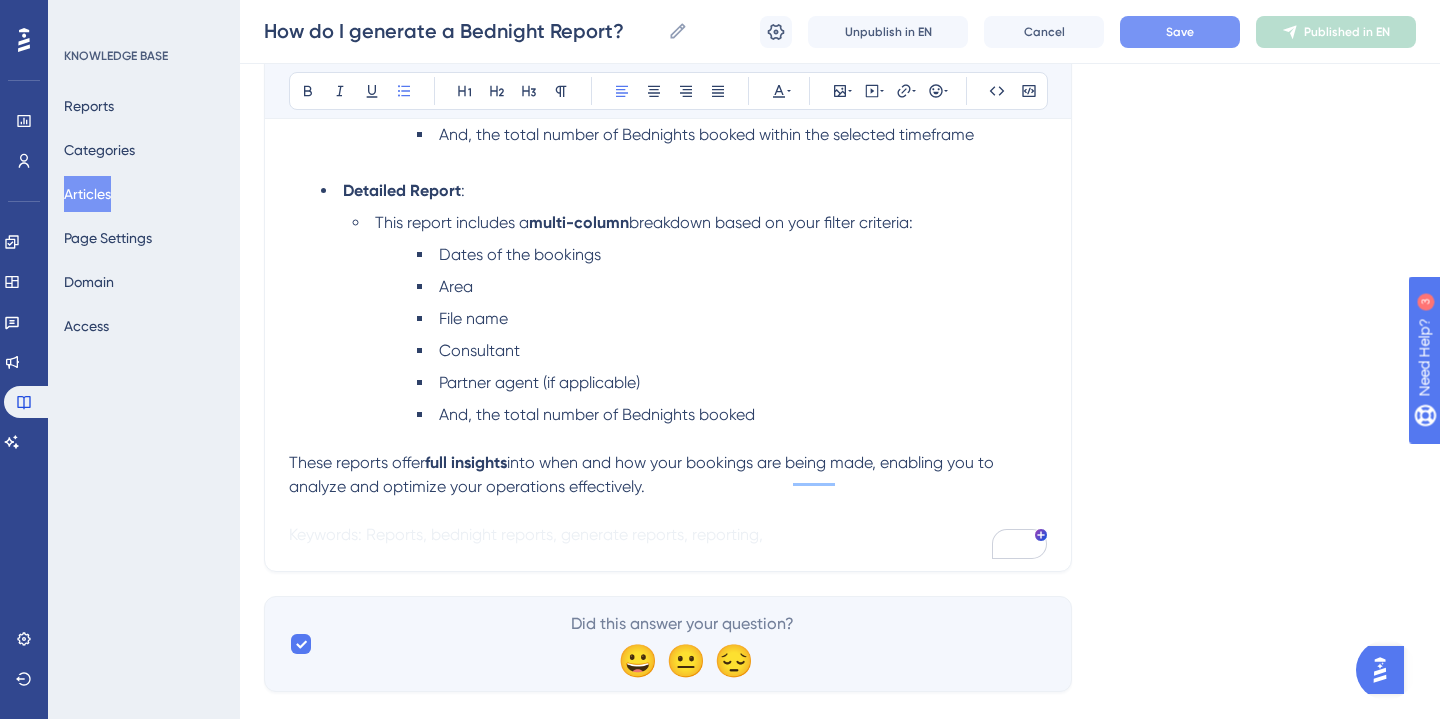 click on "Save" at bounding box center [1180, 32] 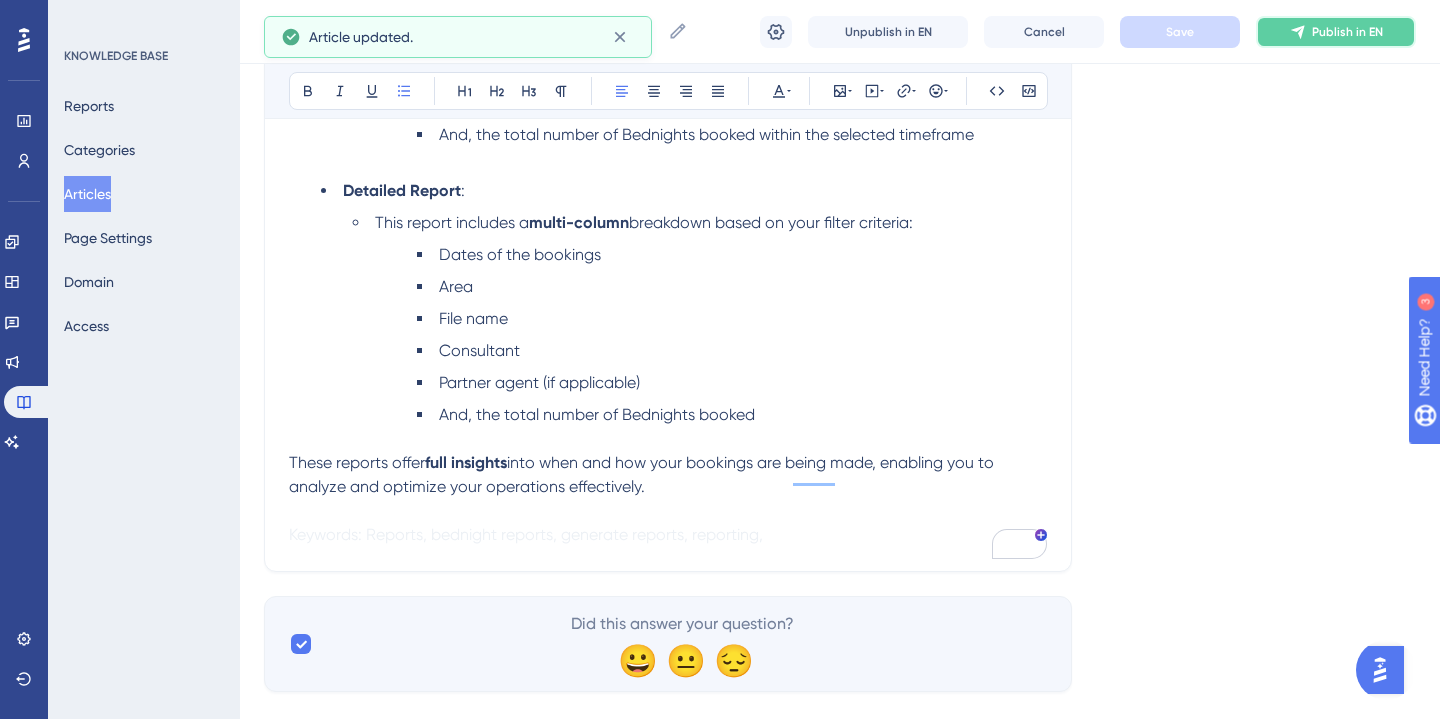 click on "Publish in EN" at bounding box center (1347, 32) 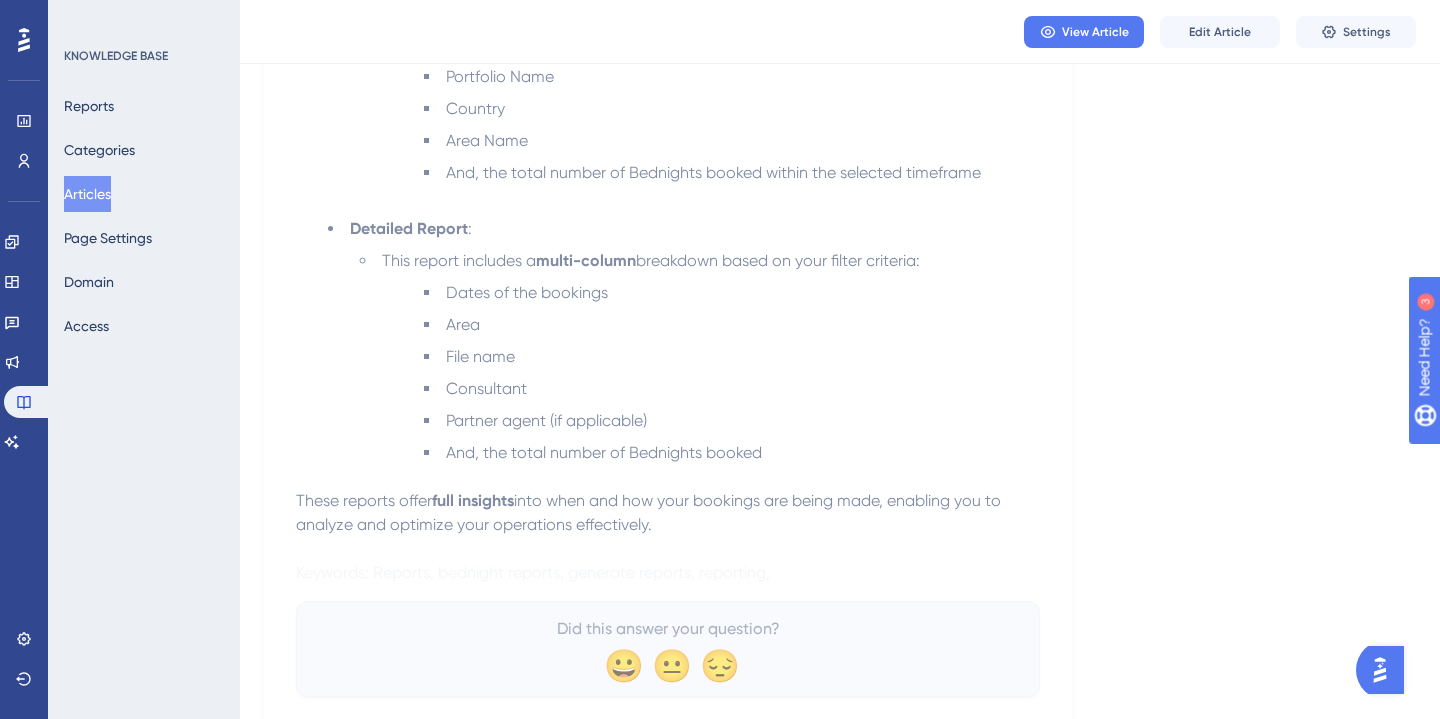 scroll, scrollTop: 3160, scrollLeft: 0, axis: vertical 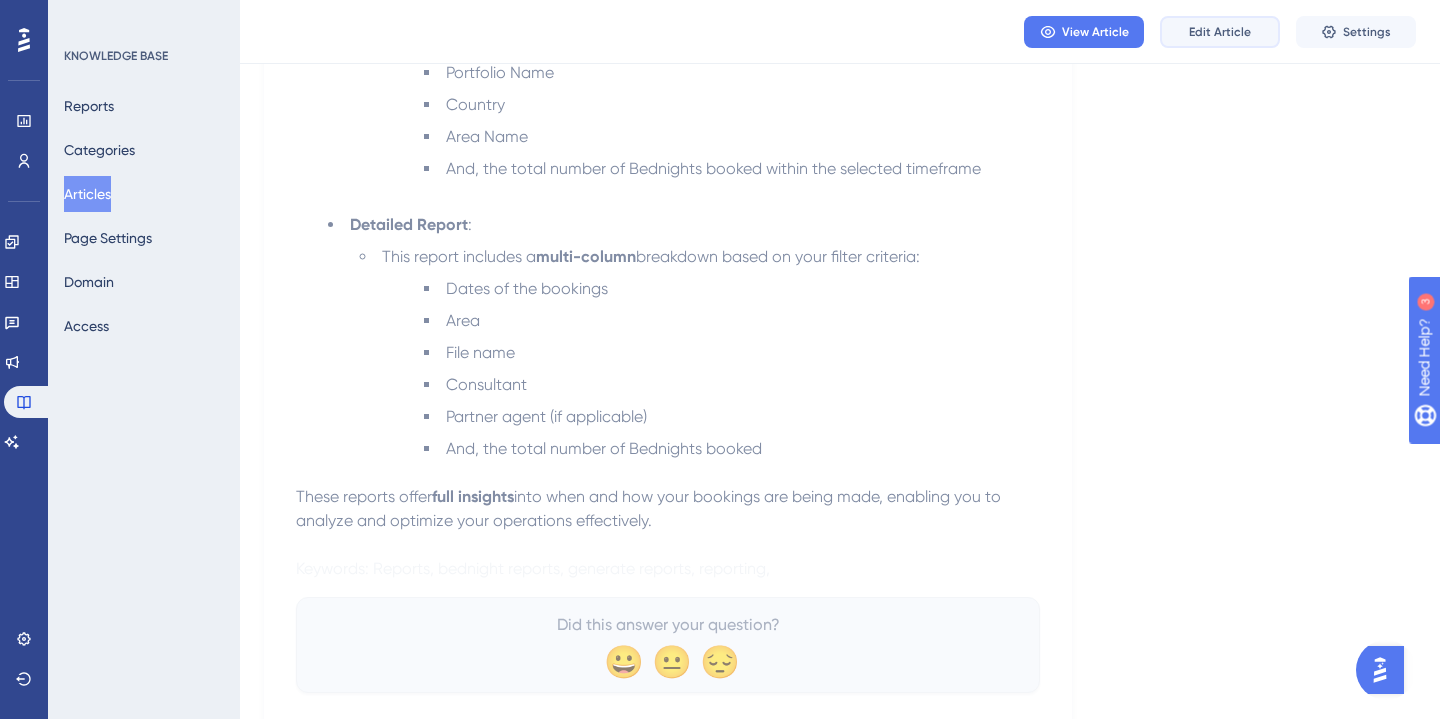 click on "Edit Article" at bounding box center (1220, 32) 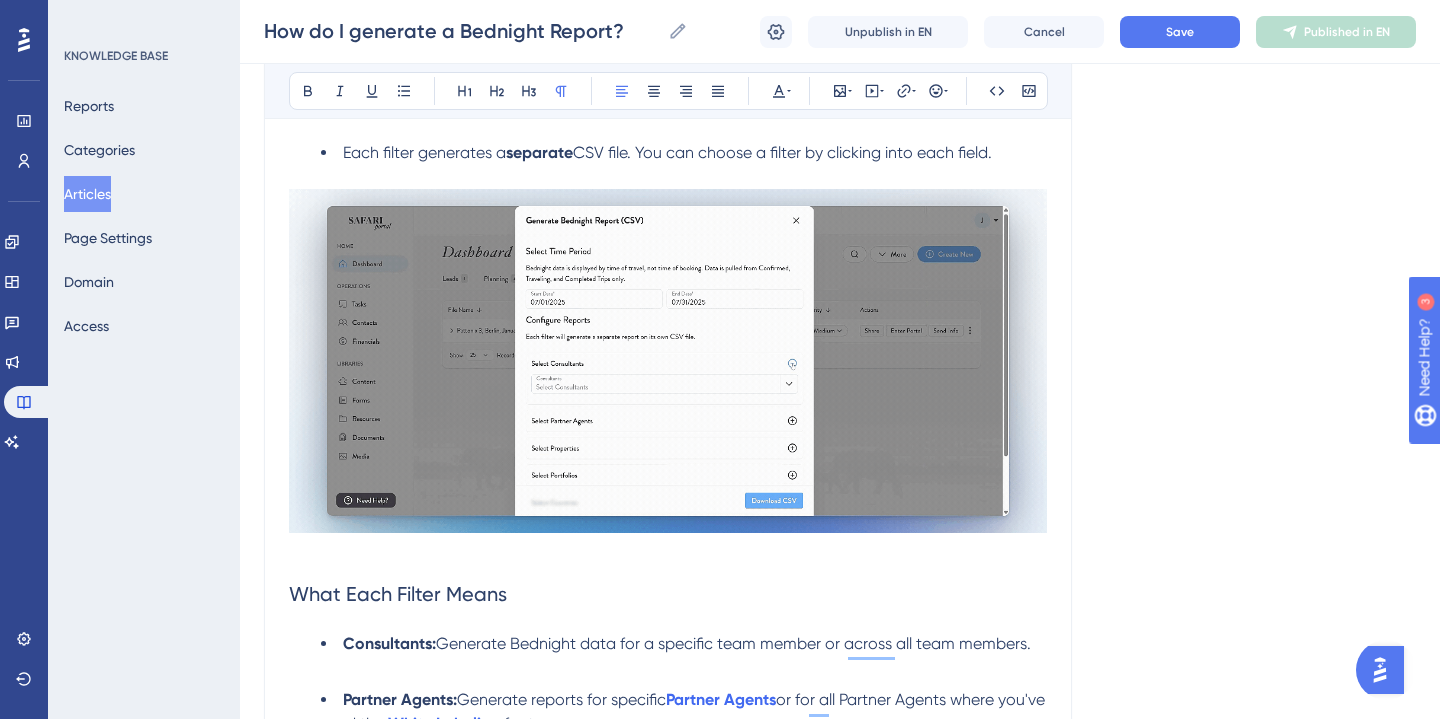 scroll, scrollTop: 3325, scrollLeft: 0, axis: vertical 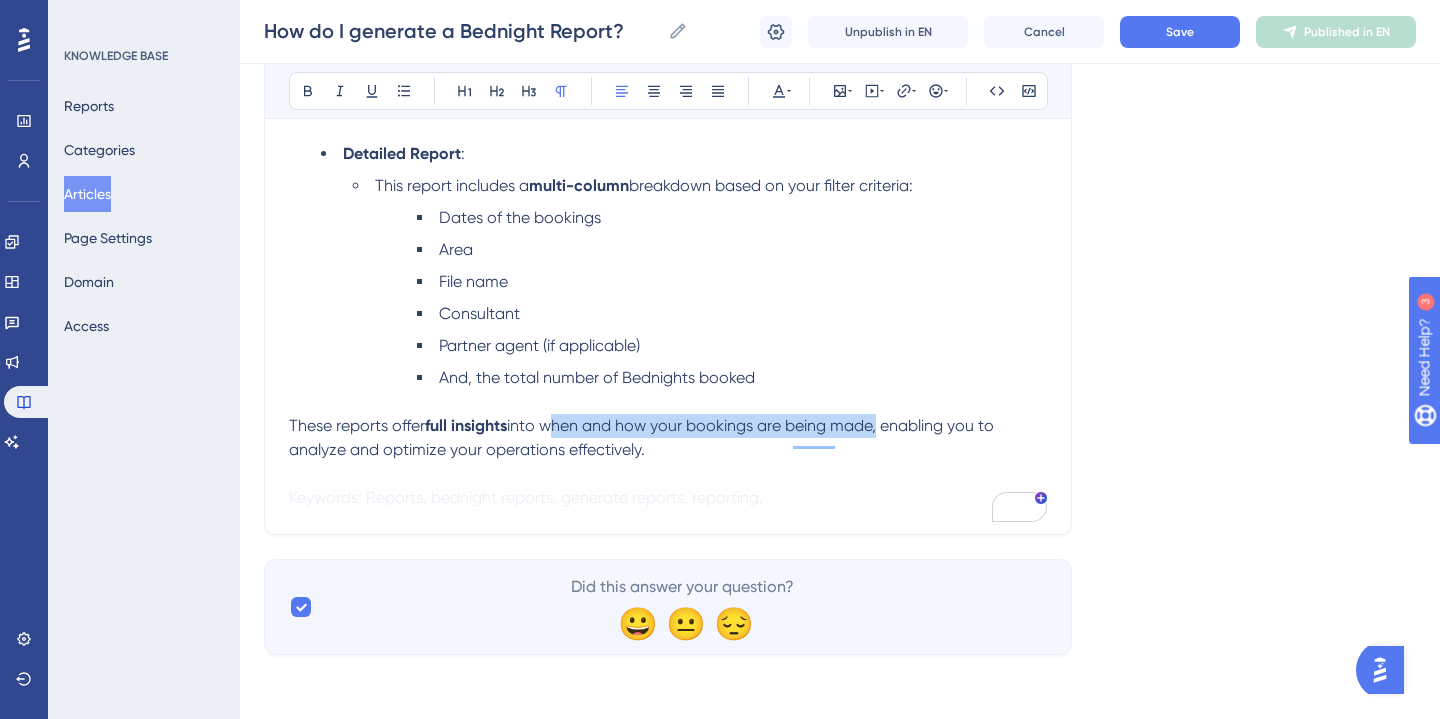 drag, startPoint x: 547, startPoint y: 428, endPoint x: 879, endPoint y: 431, distance: 332.01355 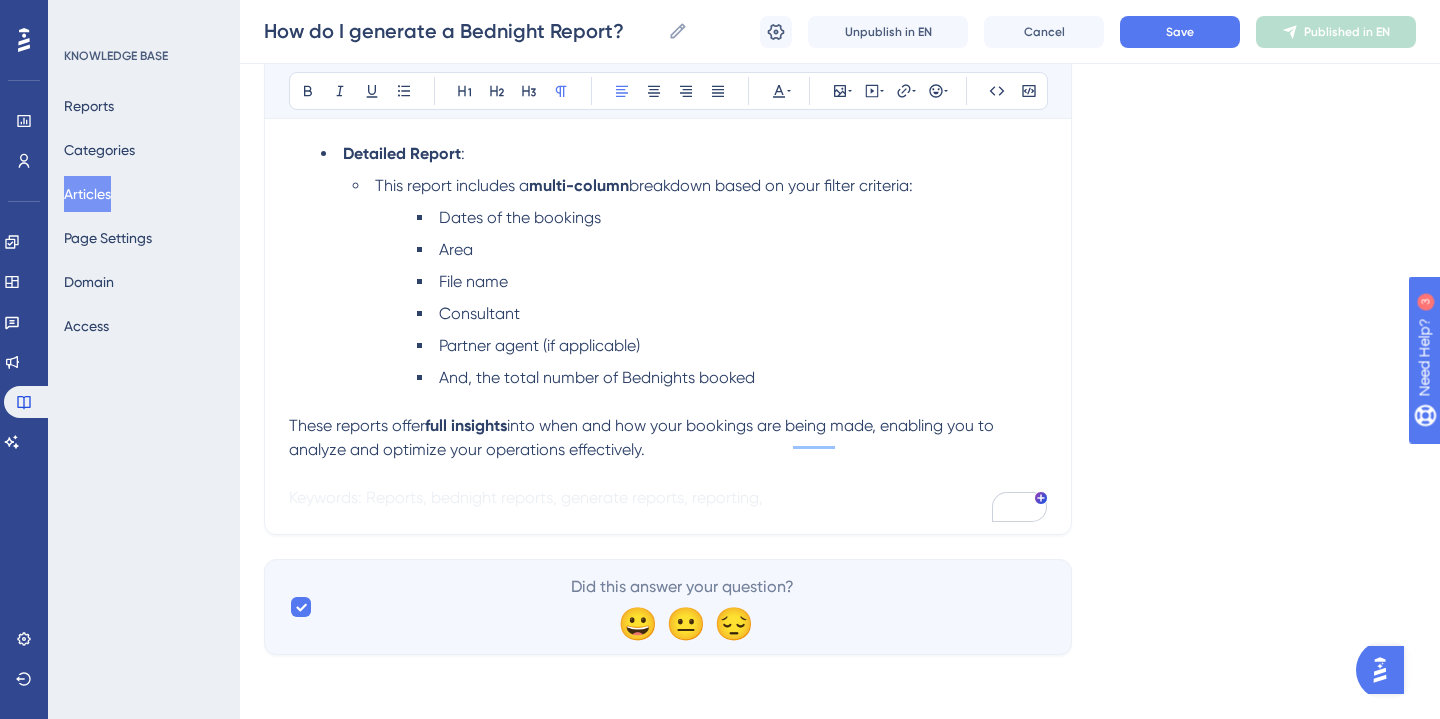 type 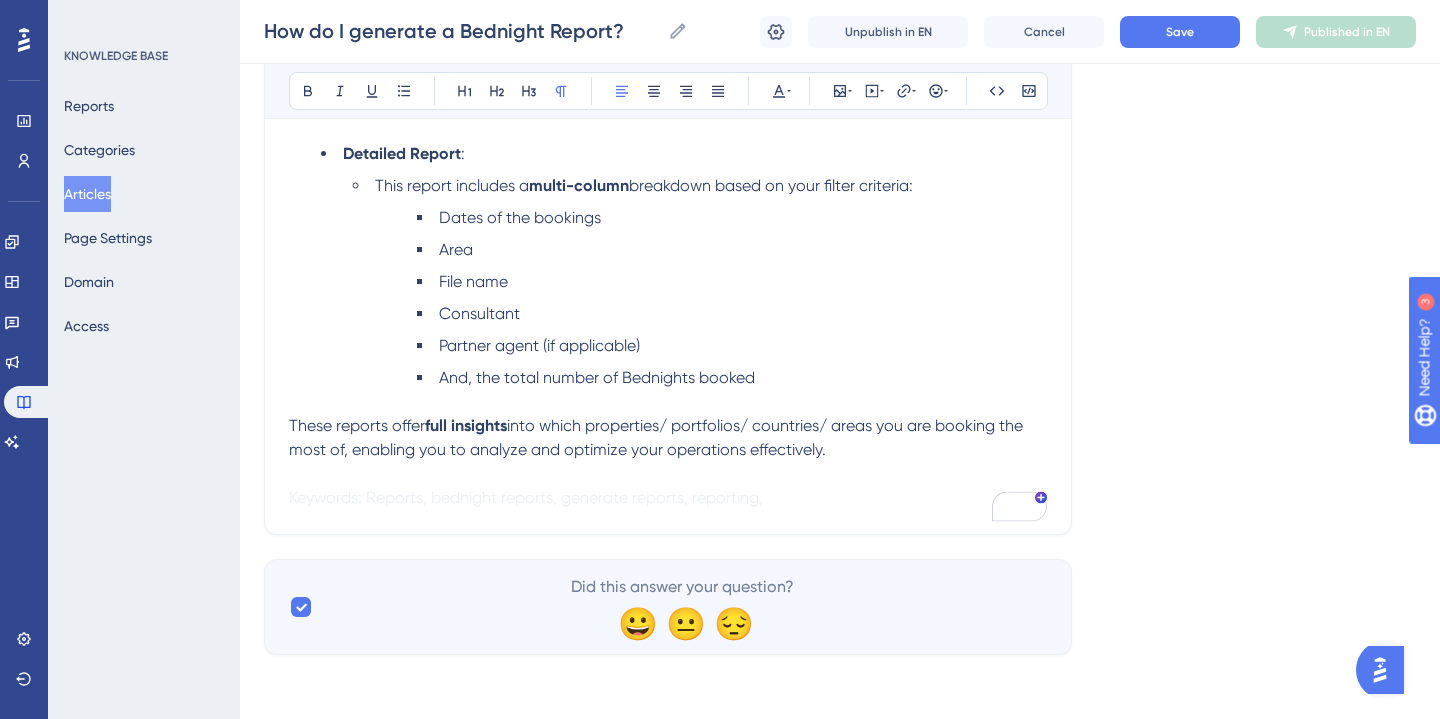 click on "into which properties/ portfolios/ countries/ areas you are booking the most of, enabling you to analyze and optimize your operations effectively." at bounding box center (658, 437) 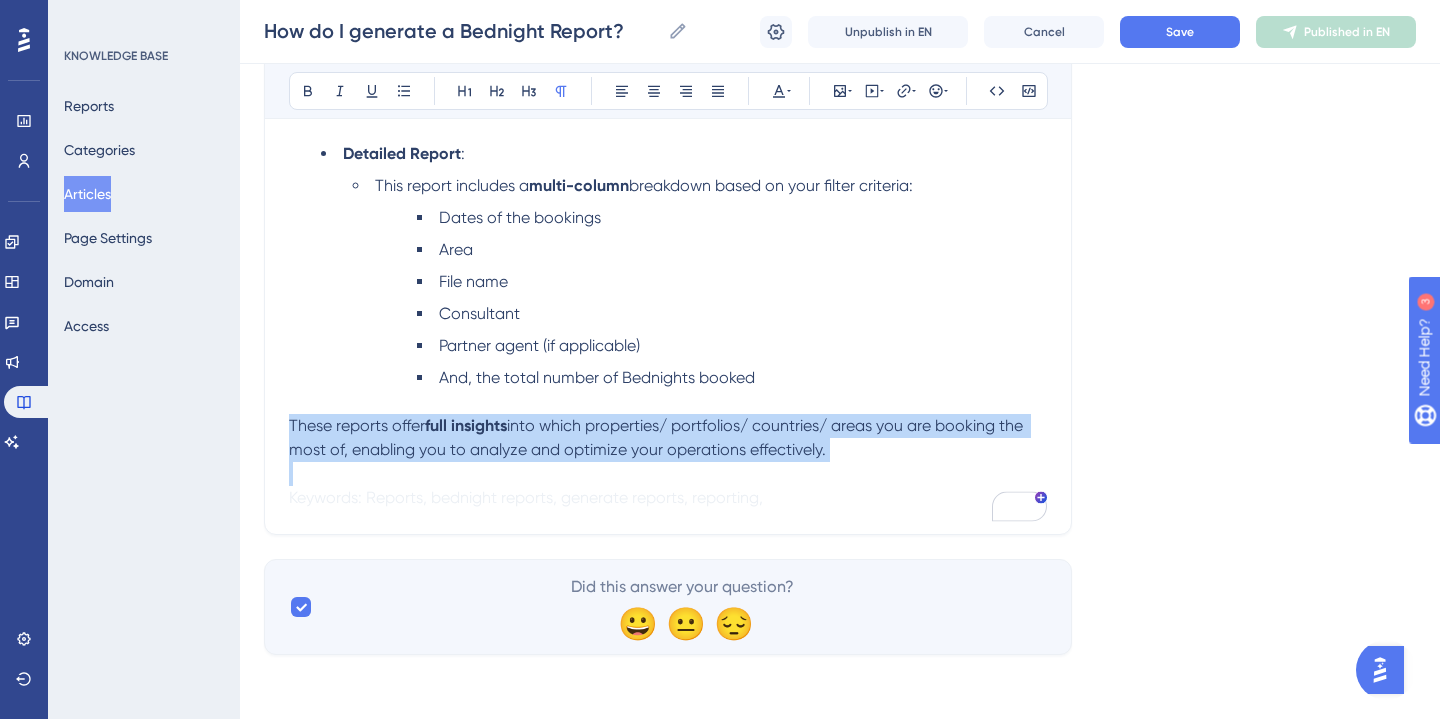 click on "into which properties/ portfolios/ countries/ areas you are booking the most of, enabling you to analyze and optimize your operations effectively." at bounding box center [658, 437] 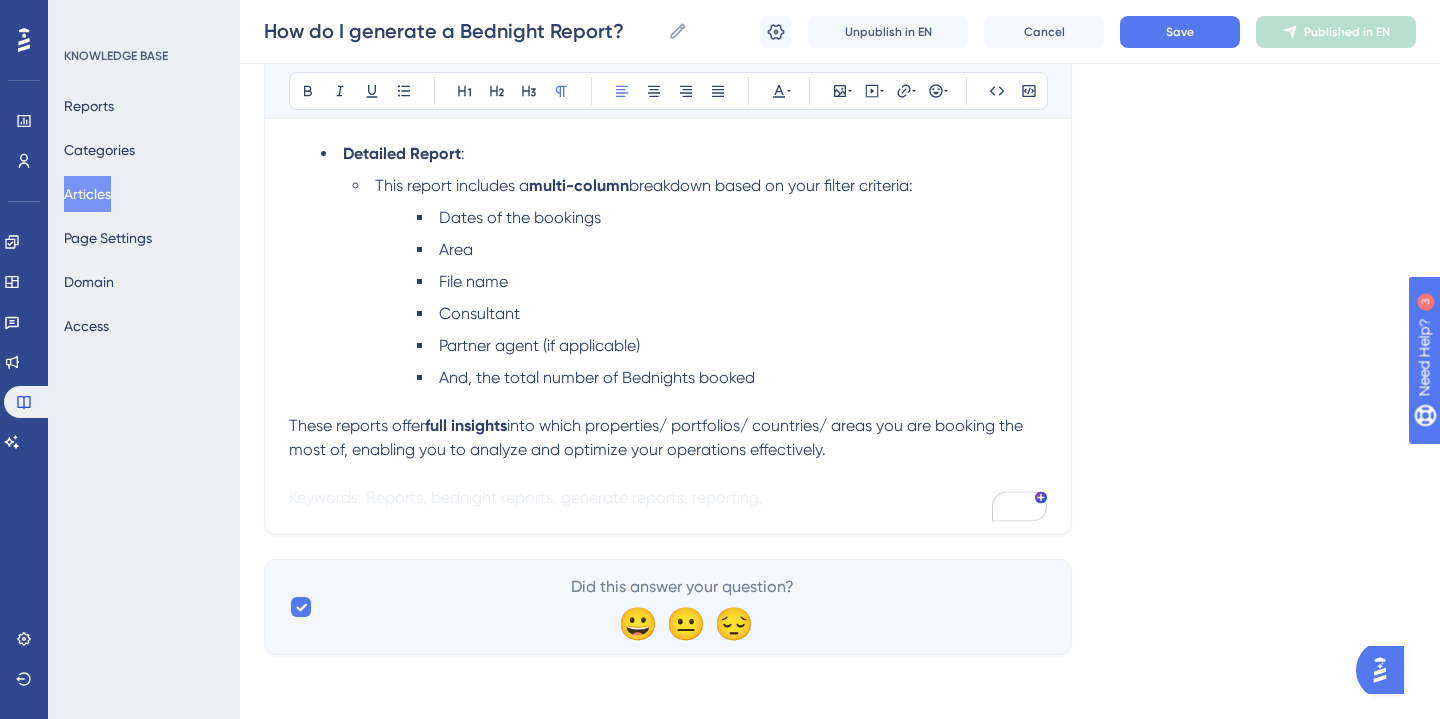 click on "These reports offer  full insights  into which properties/ portfolios/ countries/ areas you are booking the most of, enabling you to analyze and optimize your operations effectively." at bounding box center [668, 438] 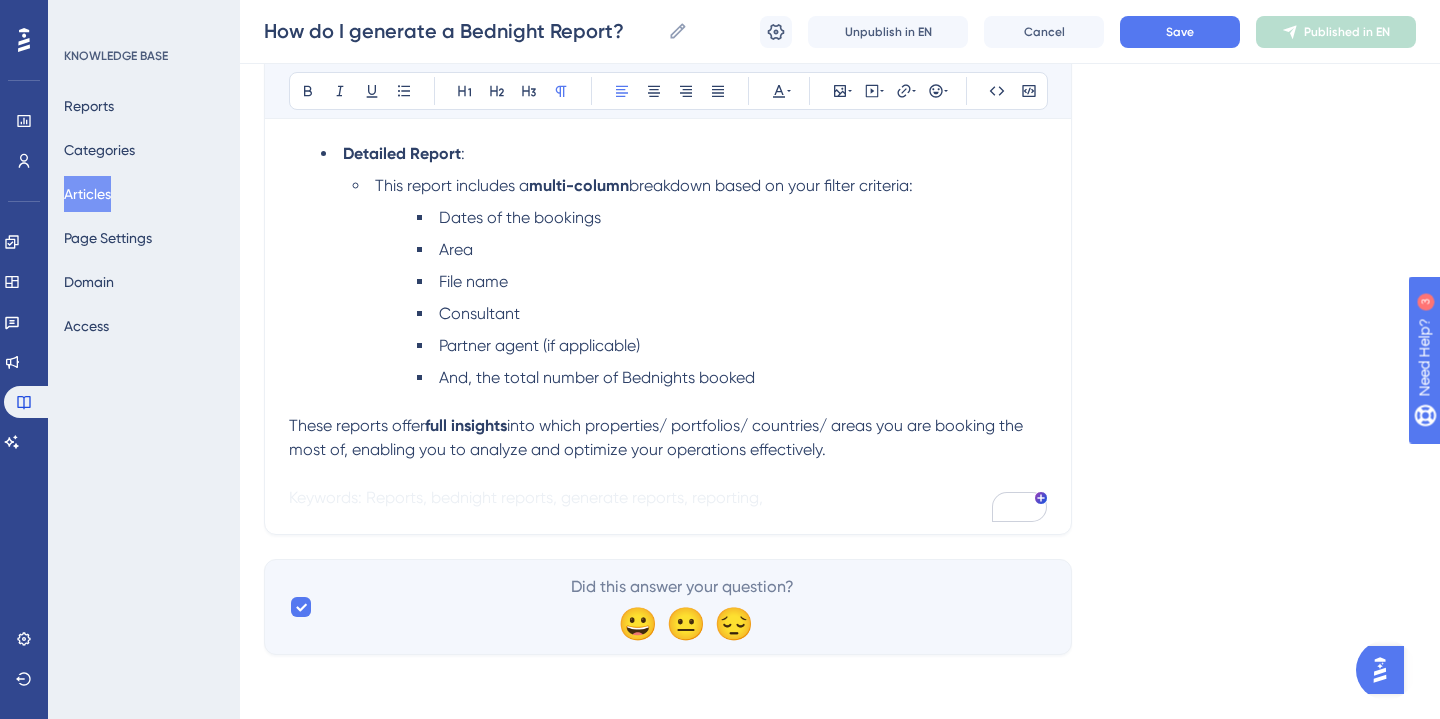 click on "into which properties/ portfolios/ countries/ areas you are booking the most of, enabling you to analyze and optimize your operations effectively." at bounding box center (658, 437) 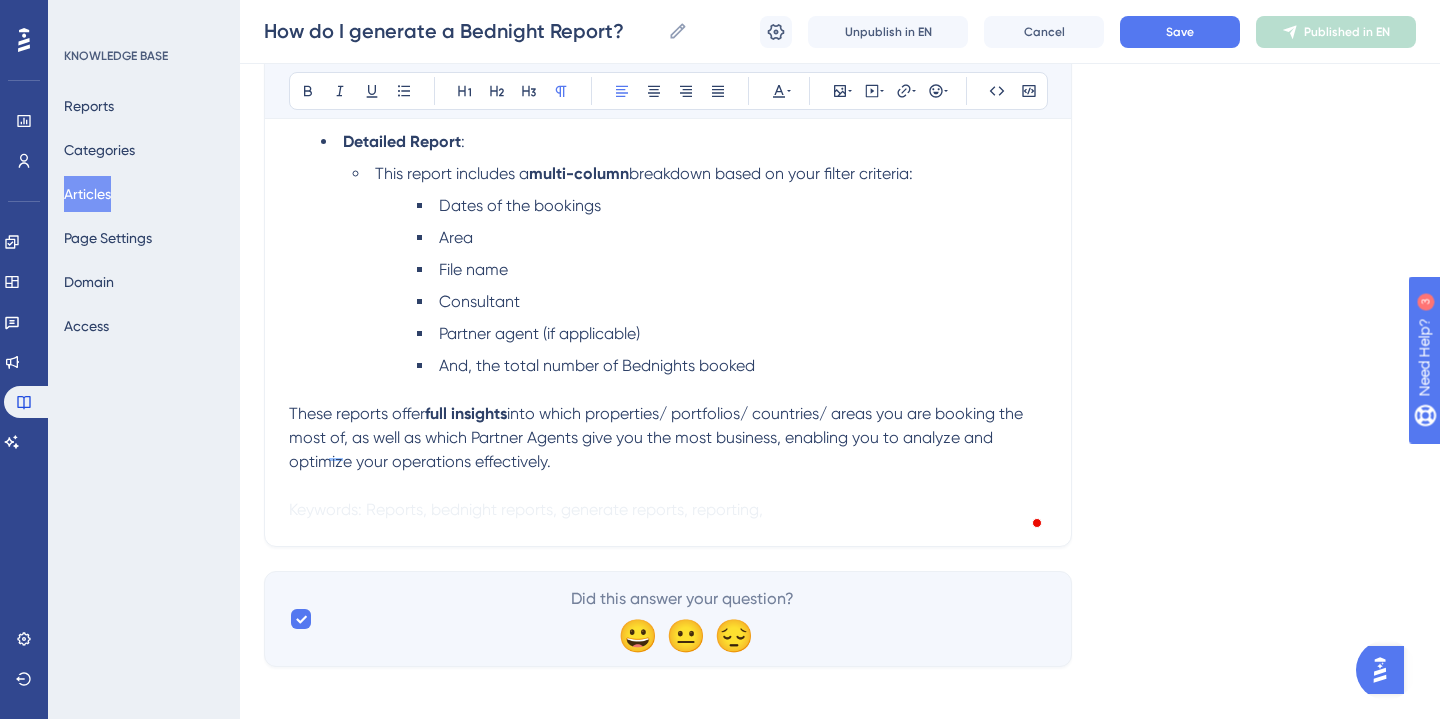 click on "into which properties/ portfolios/ countries/ areas you are booking the most of, as well as which Partner Agents give you the most business, enabling you to analyze and optimize your operations effectively." at bounding box center [658, 437] 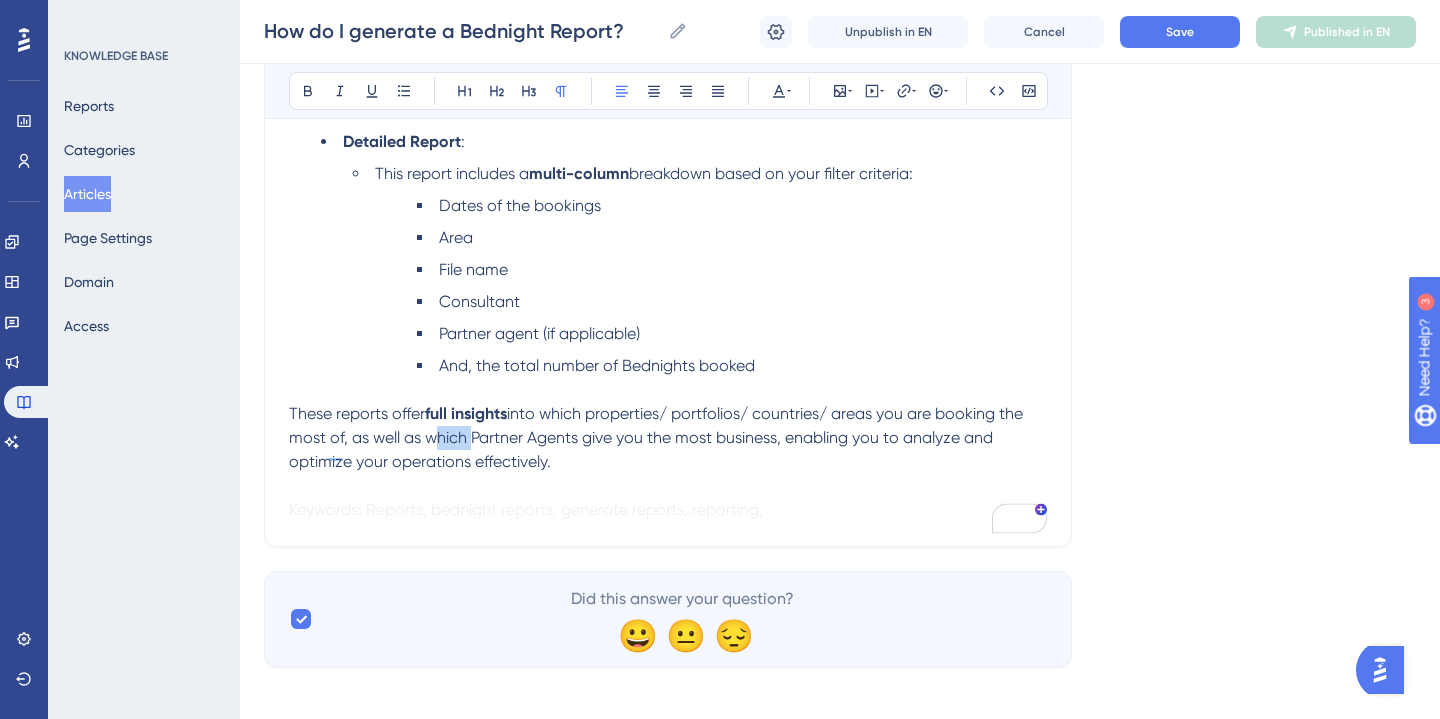 click on "into which properties/ portfolios/ countries/ areas you are booking the most of, as well as which Partner Agents give you the most business, enabling you to analyze and optimize your operations effectively." at bounding box center [658, 437] 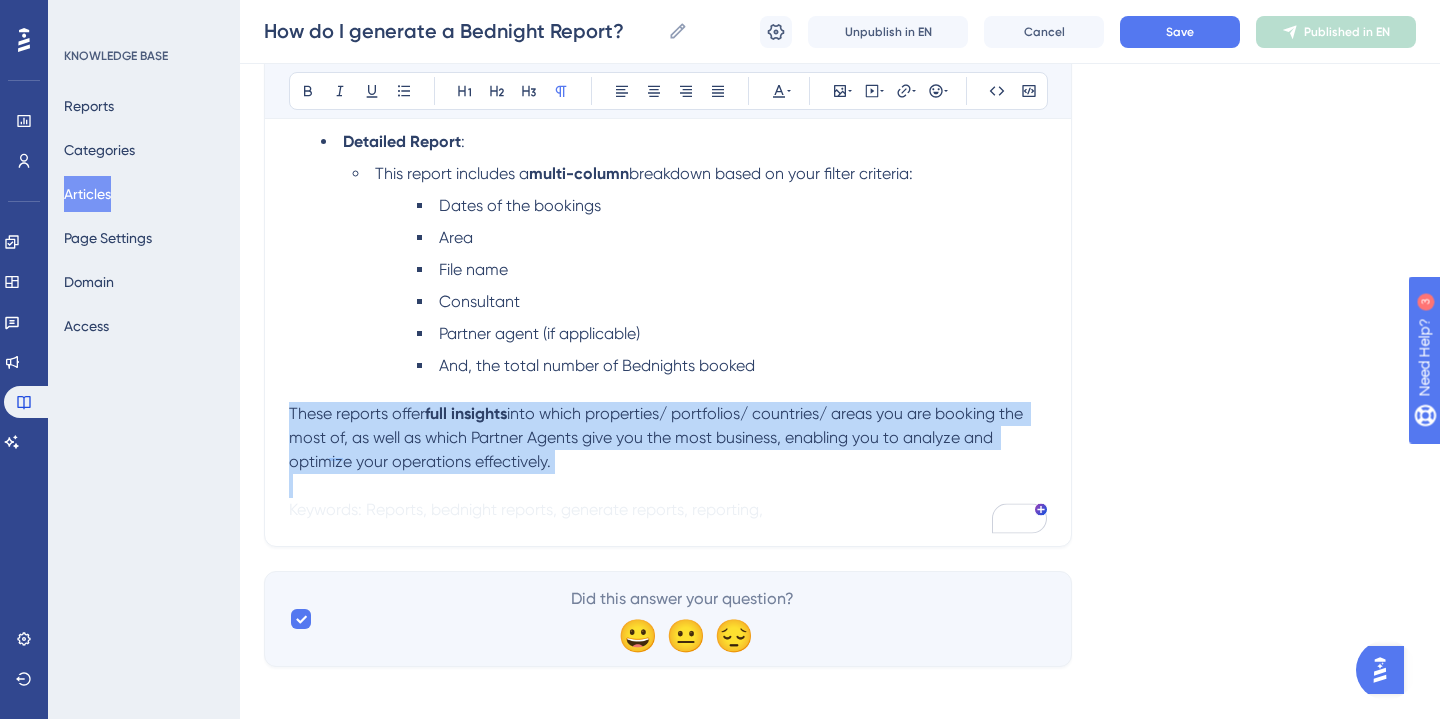 click on "into which properties/ portfolios/ countries/ areas you are booking the most of, as well as which Partner Agents give you the most business, enabling you to analyze and optimize your operations effectively." at bounding box center (658, 437) 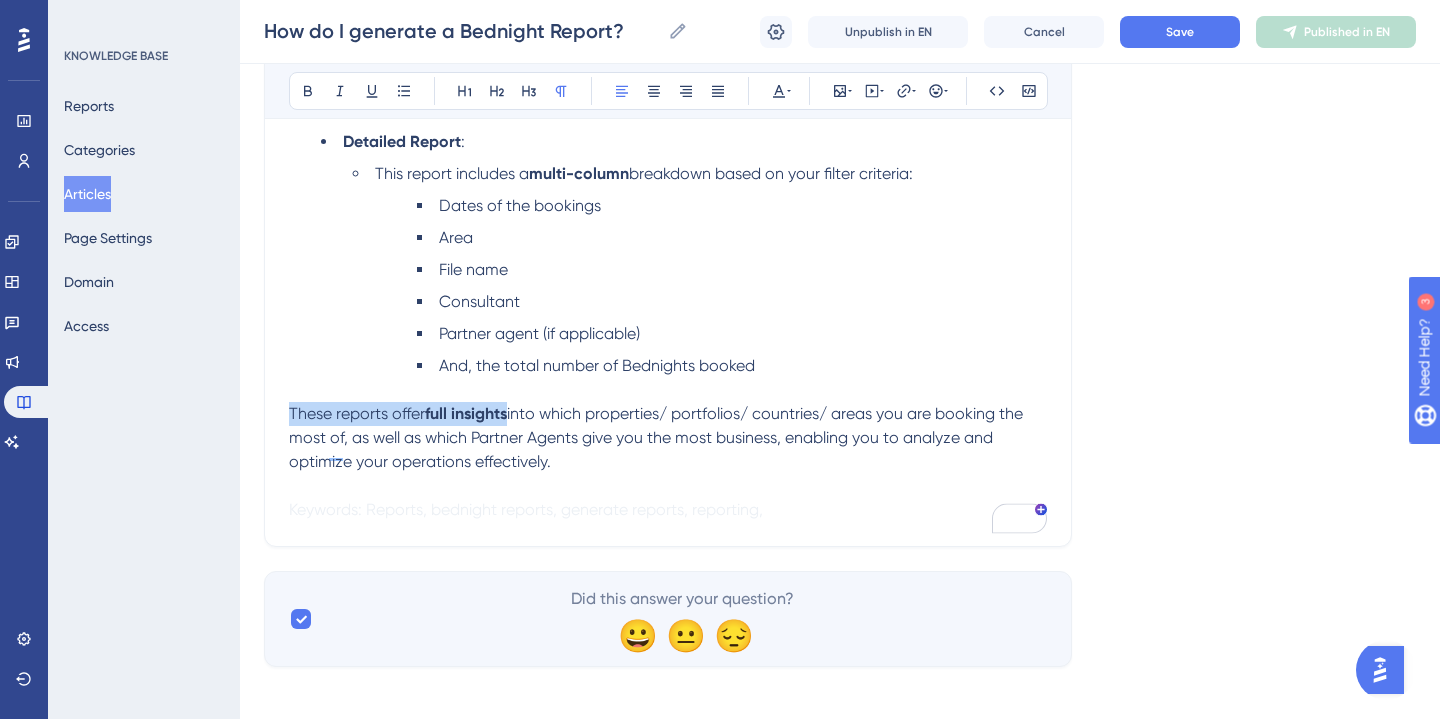 copy on "These reports offer  full insights" 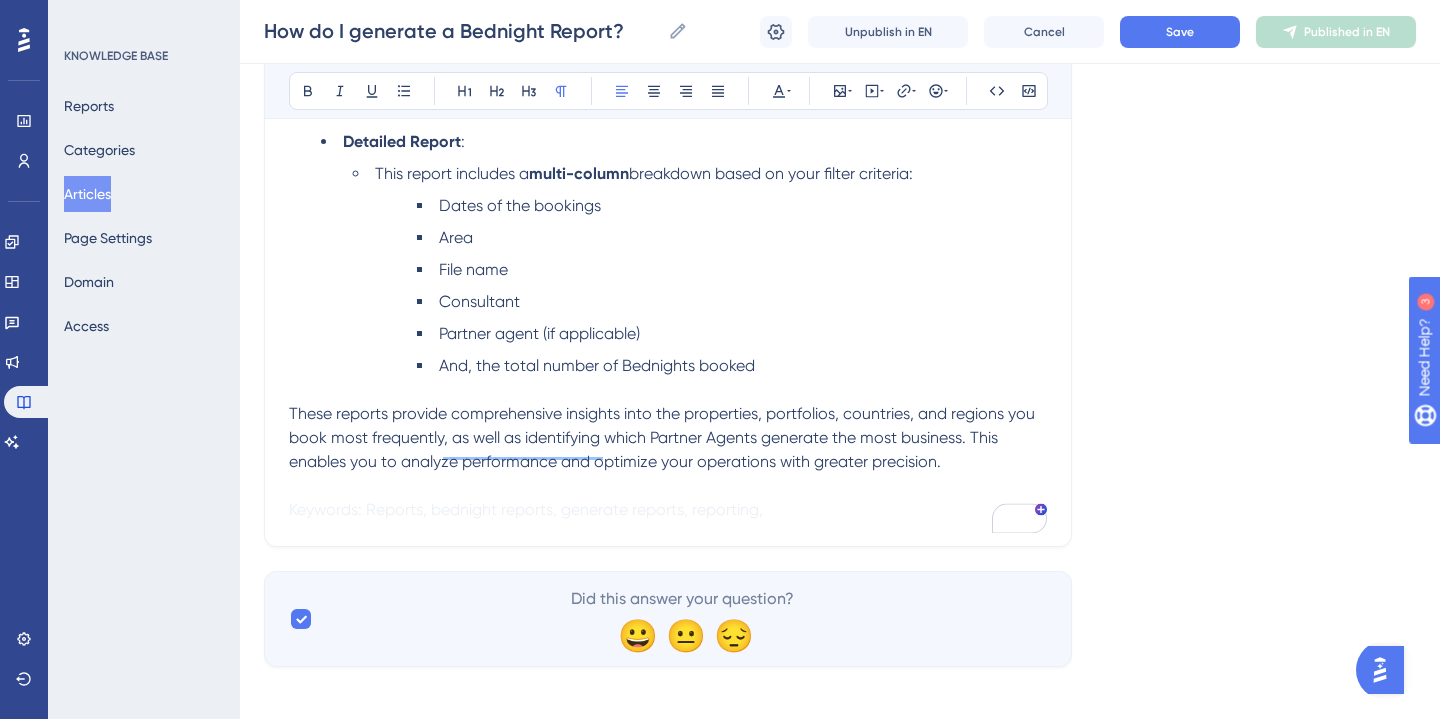 click on "These reports provide comprehensive insights into the properties, portfolios, countries, and regions you book most frequently, as well as identifying which Partner Agents generate the most business. This enables you to analyze performance and optimize your operations with greater precision." at bounding box center [664, 437] 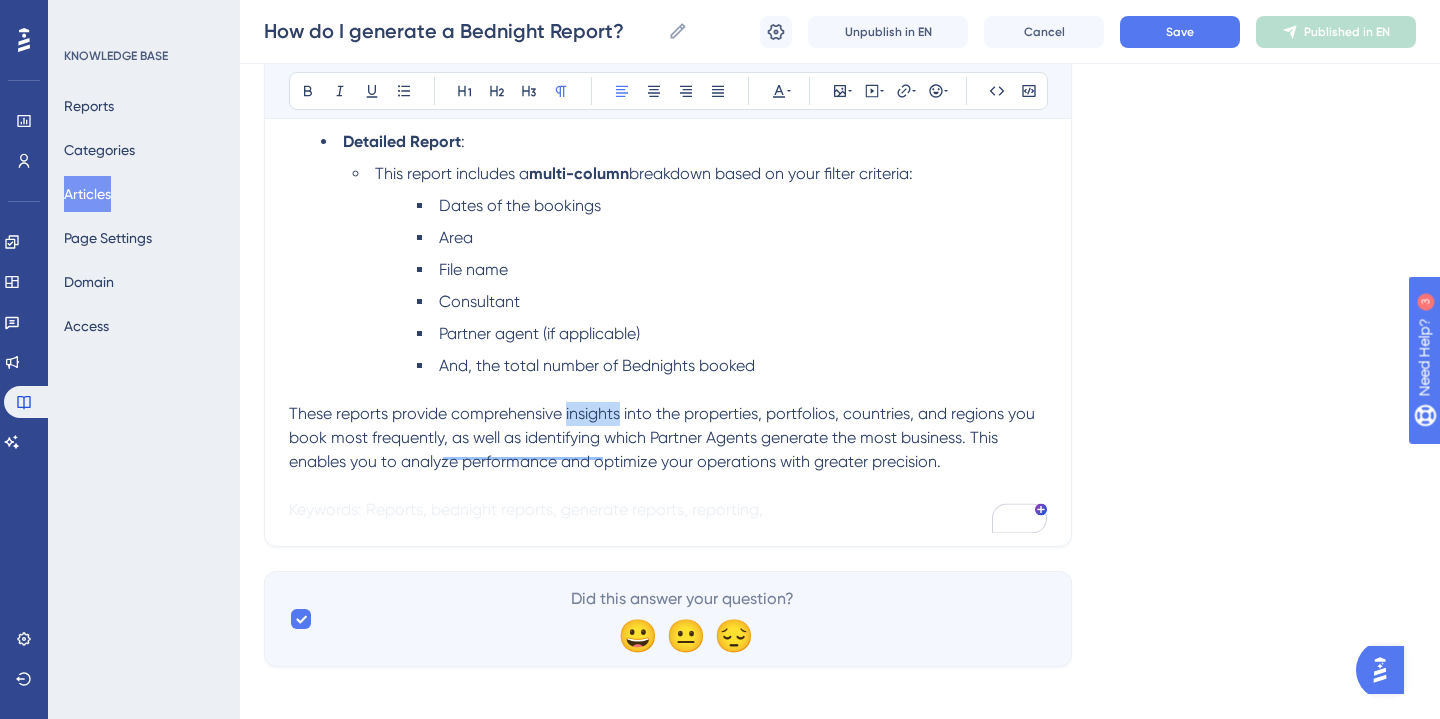 click on "These reports provide comprehensive insights into the properties, portfolios, countries, and regions you book most frequently, as well as identifying which Partner Agents generate the most business. This enables you to analyze performance and optimize your operations with greater precision." at bounding box center (664, 437) 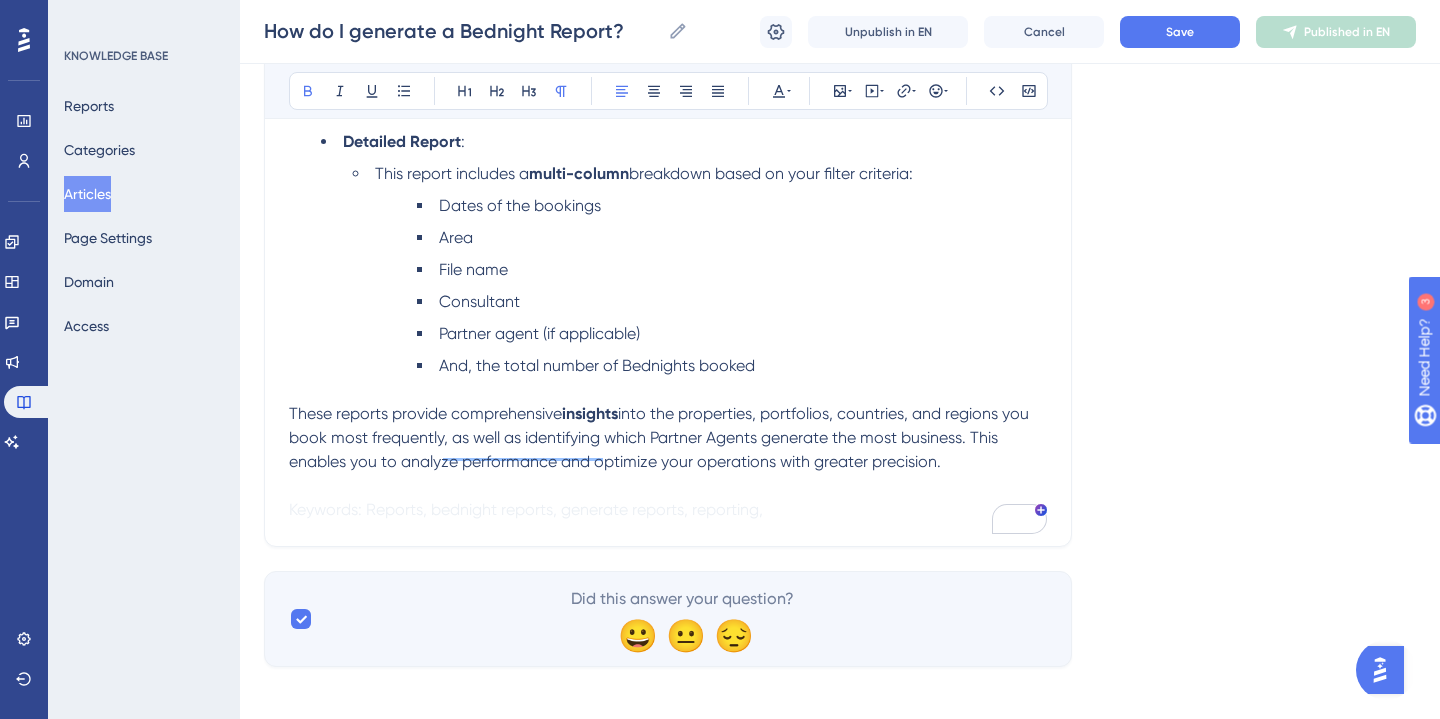 click on "into the properties, portfolios, countries, and regions you book most frequently, as well as identifying which Partner Agents generate the most business. This enables you to analyze performance and optimize your operations with greater precision." at bounding box center (661, 437) 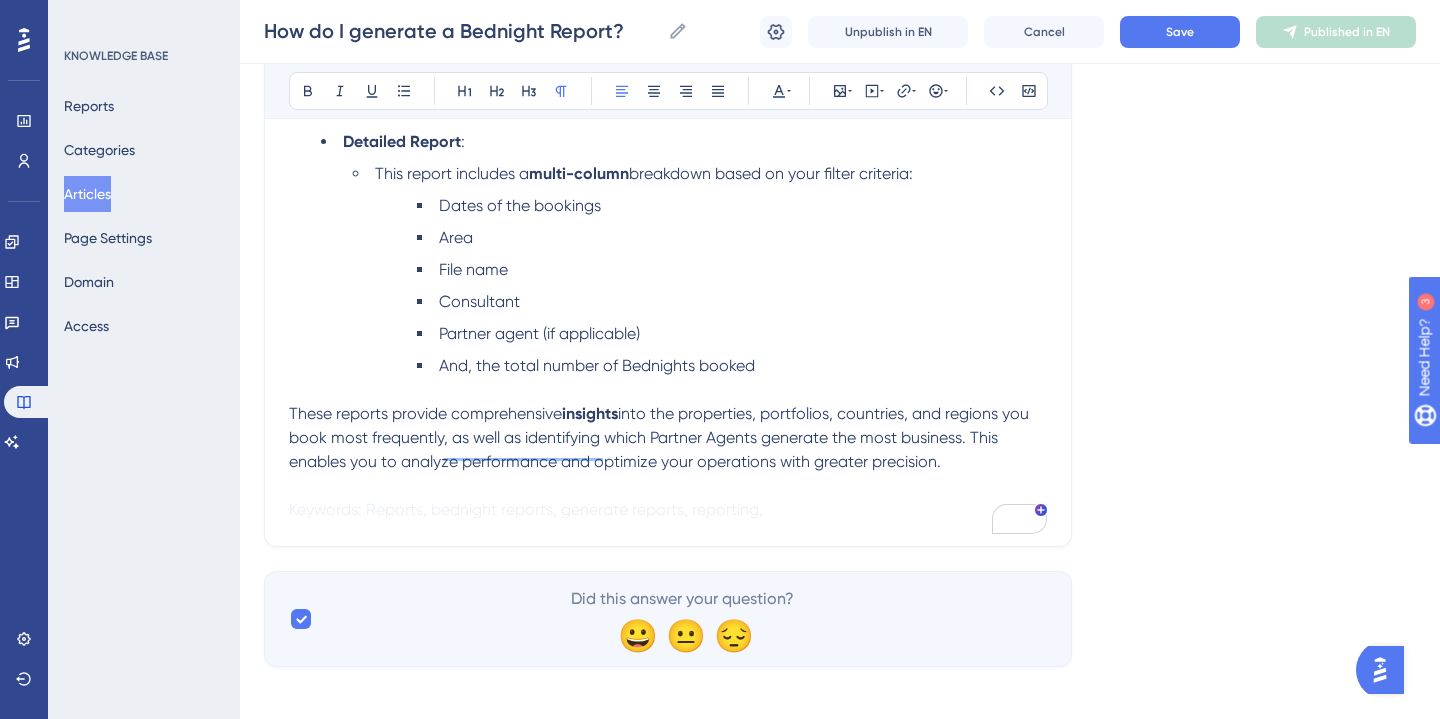 scroll, scrollTop: 3349, scrollLeft: 0, axis: vertical 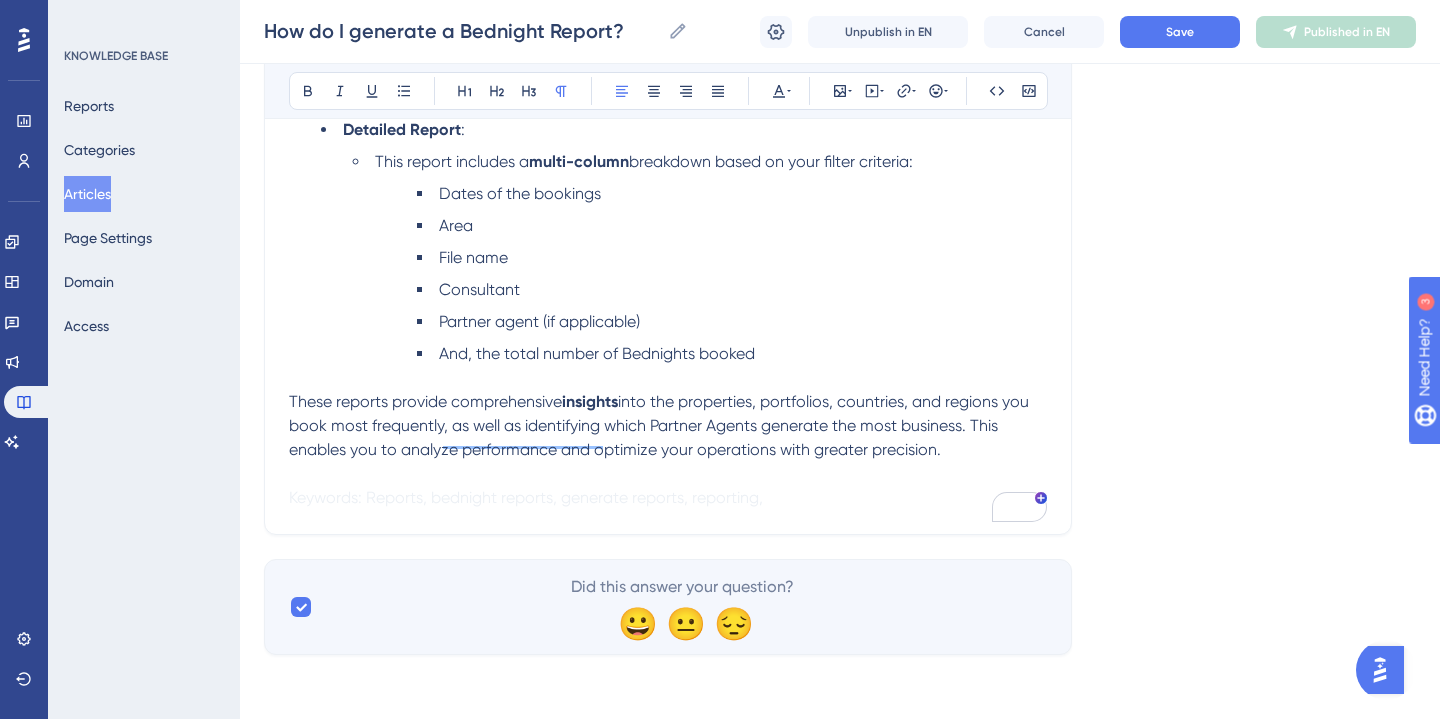 click on "These reports provide comprehensive  insights  into the properties, portfolios, countries, and regions you book most frequently, as well as identifying which Partner Agents generate the most business. This enables you to analyze performance and optimize your operations with greater precision." at bounding box center [668, 426] 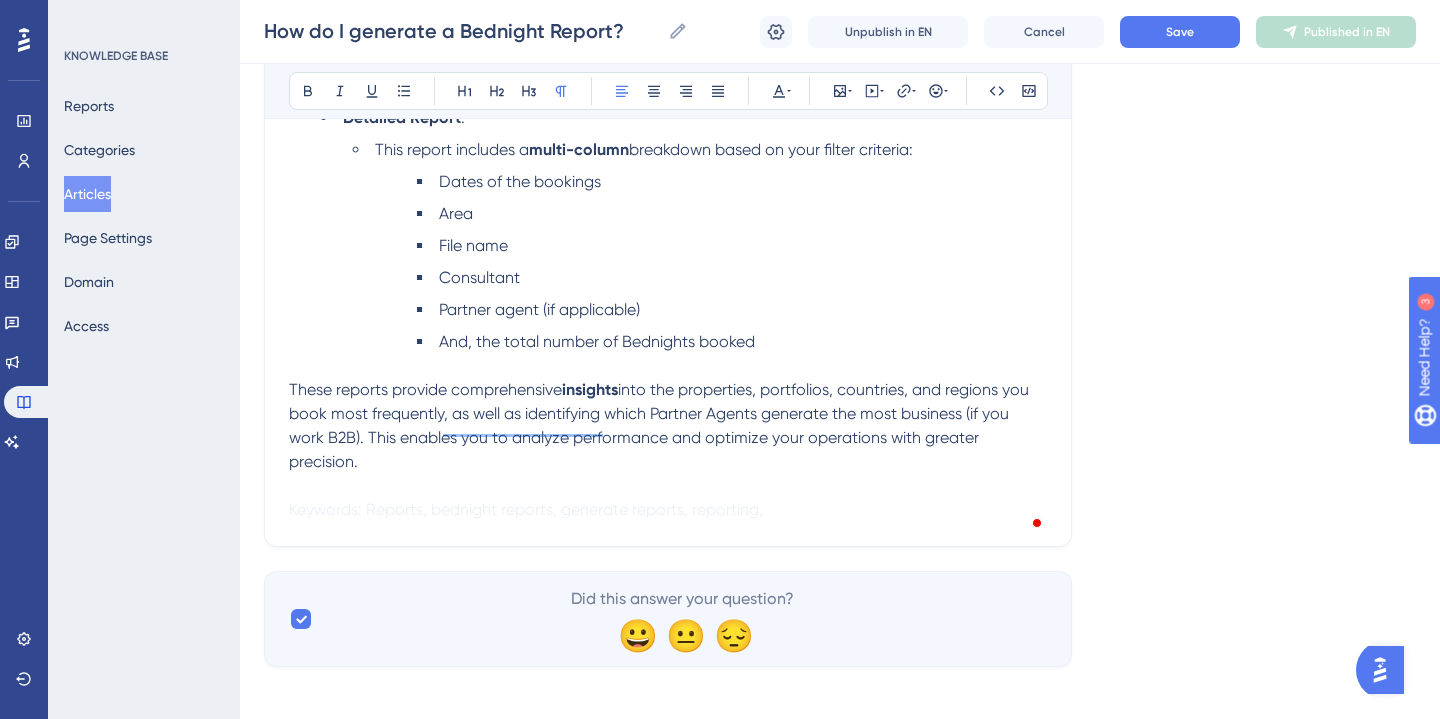 click on "These reports provide comprehensive  insights  into the properties, portfolios, countries, and regions you book most frequently, as well as identifying which Partner Agents generate the most business (if you work B2B). This enables you to analyze performance and optimize your operations with greater precision." at bounding box center (668, 426) 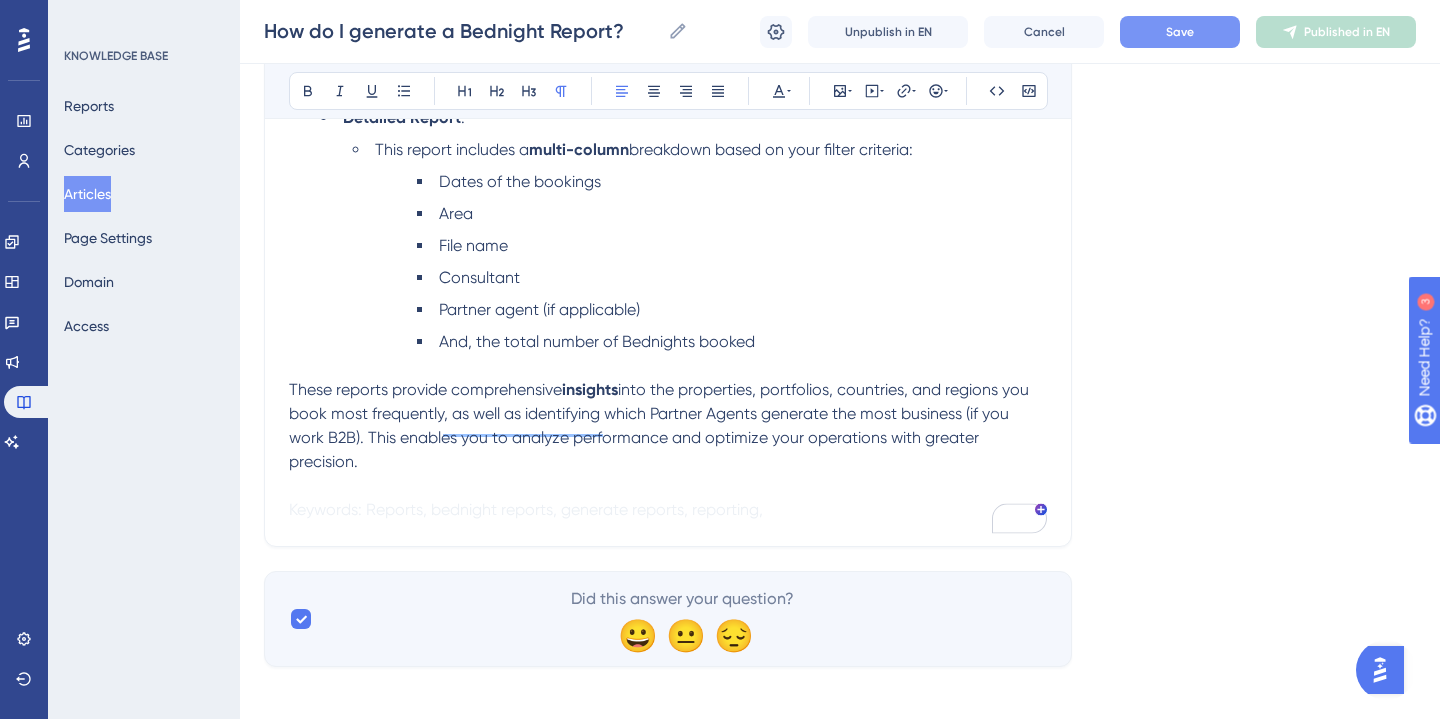 click on "Save" at bounding box center (1180, 32) 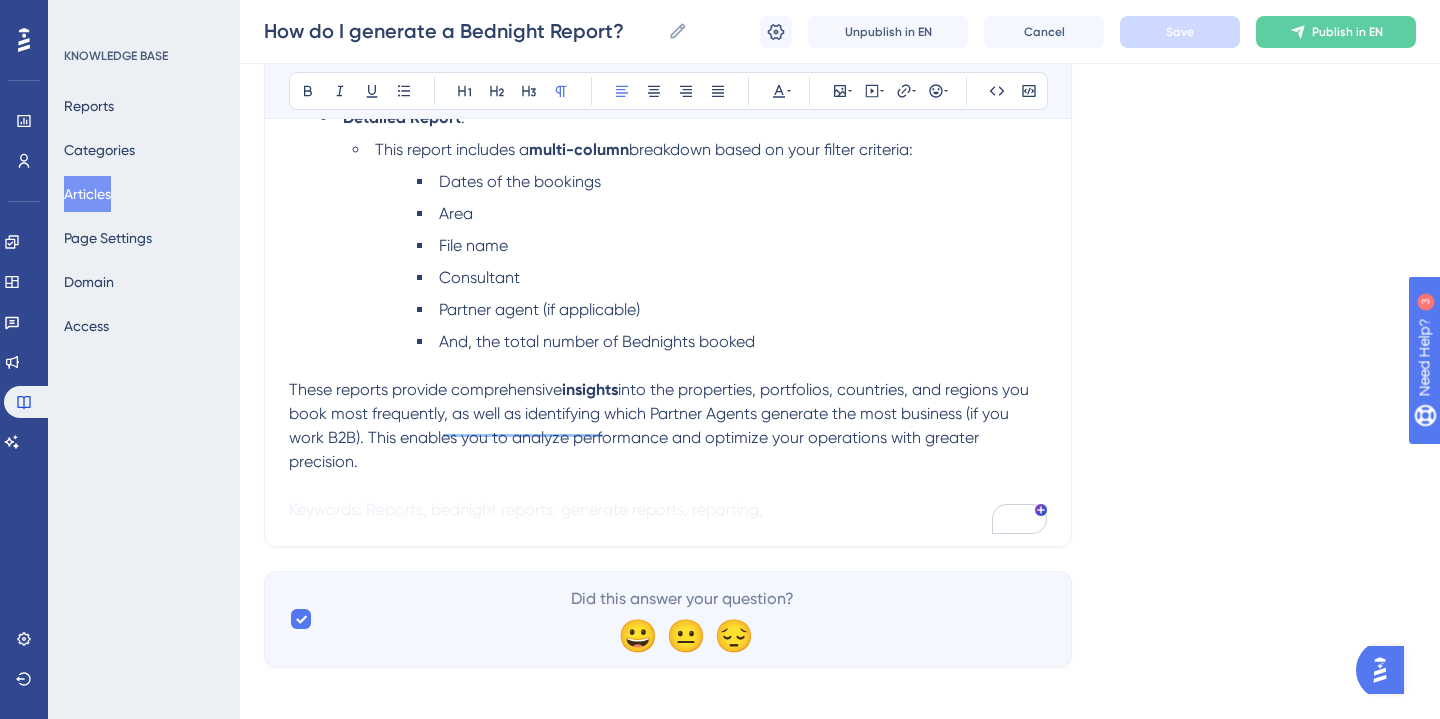 click on "into the properties, portfolios, countries, and regions you book most frequently, as well as identifying which Partner Agents generate the most business (if you work B2B). This enables you to analyze performance and optimize your operations with greater precision." at bounding box center (661, 425) 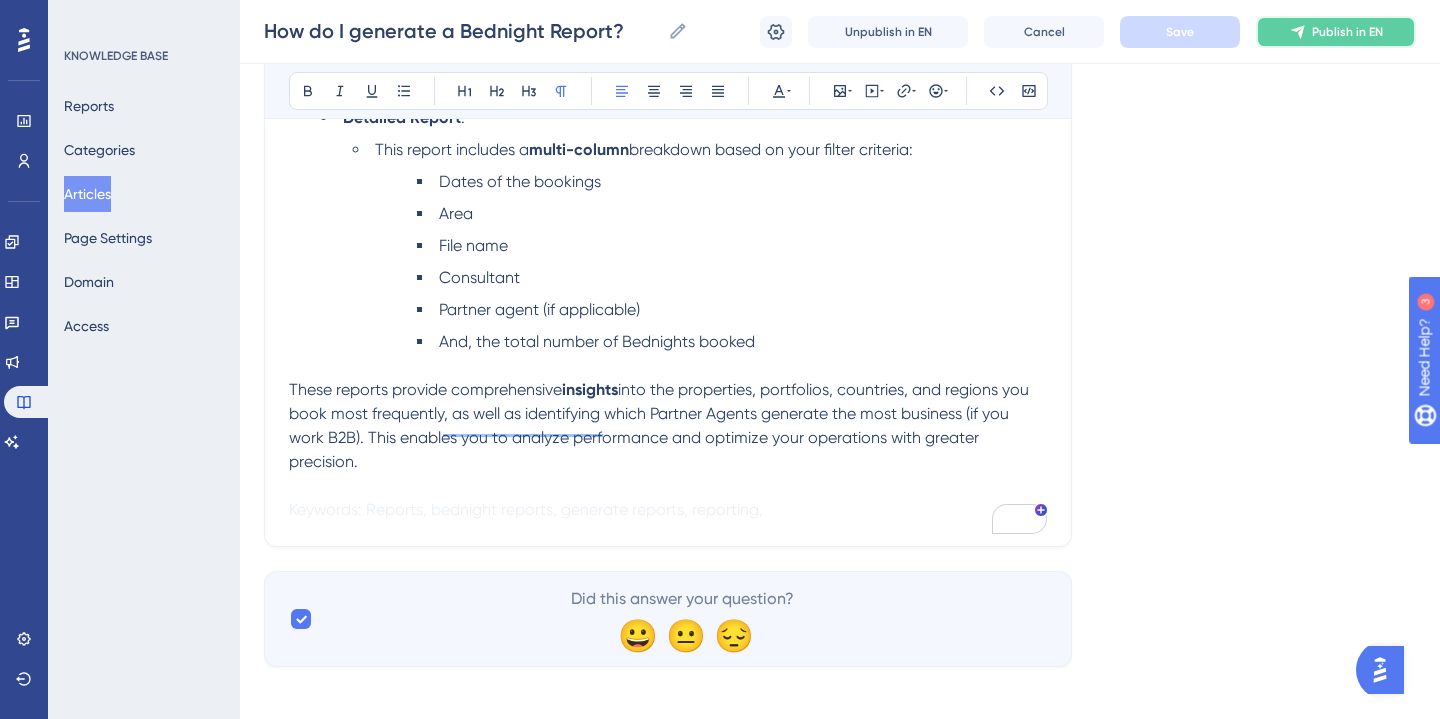 click on "Publish in EN" at bounding box center [1347, 32] 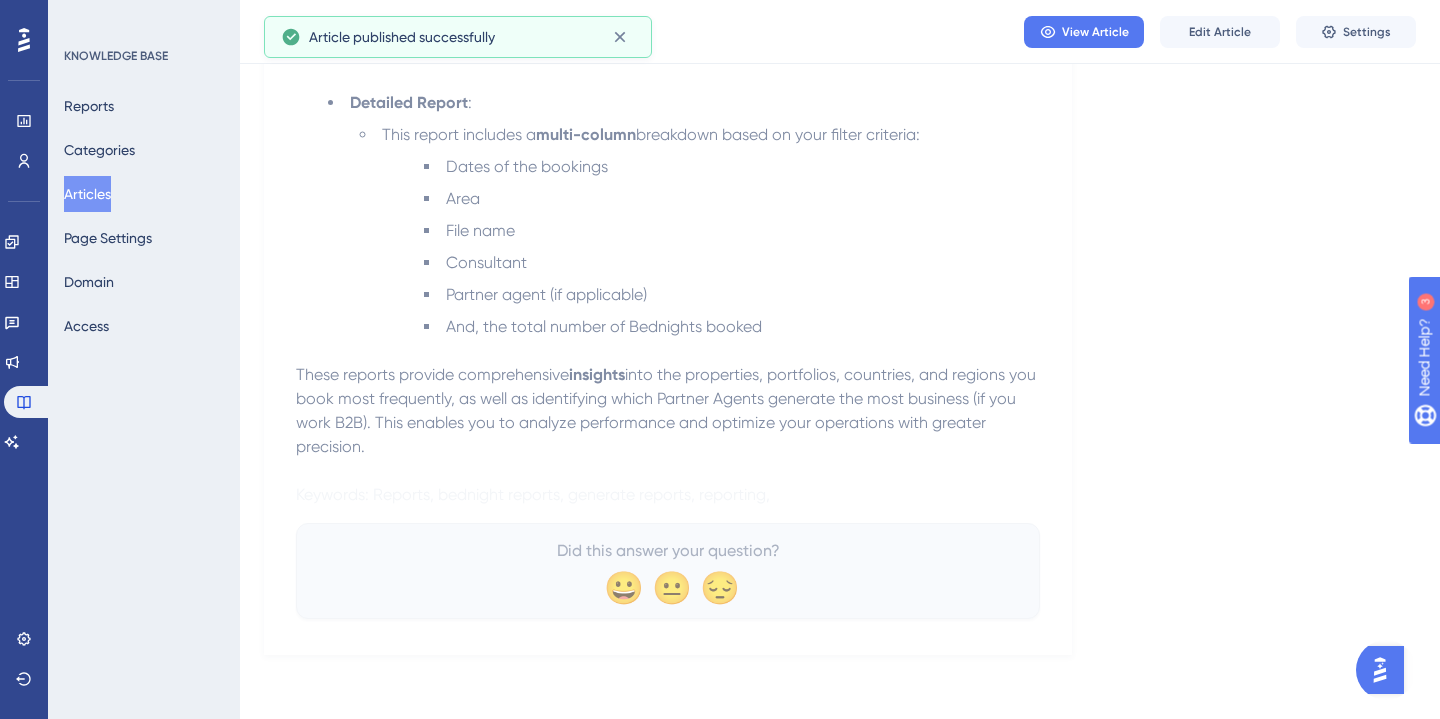 scroll, scrollTop: 3293, scrollLeft: 0, axis: vertical 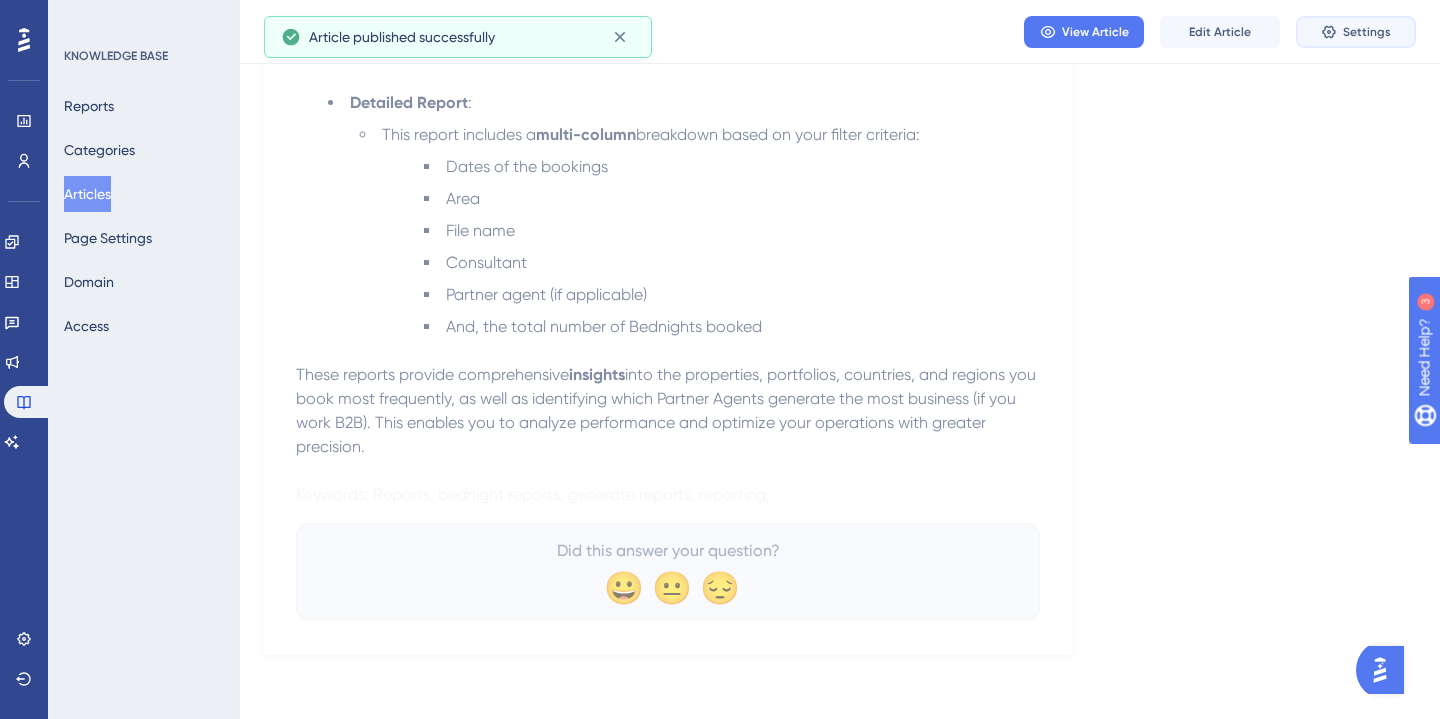click 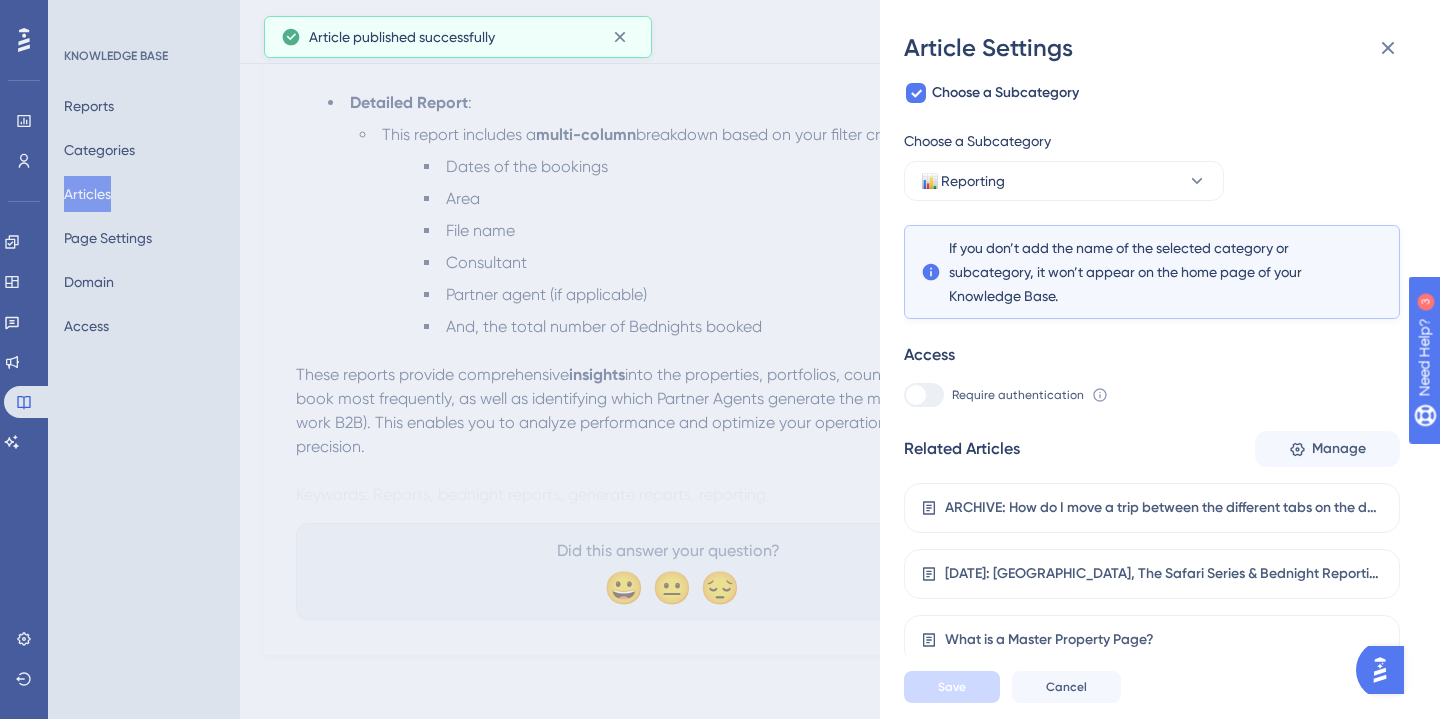 scroll, scrollTop: 209, scrollLeft: 0, axis: vertical 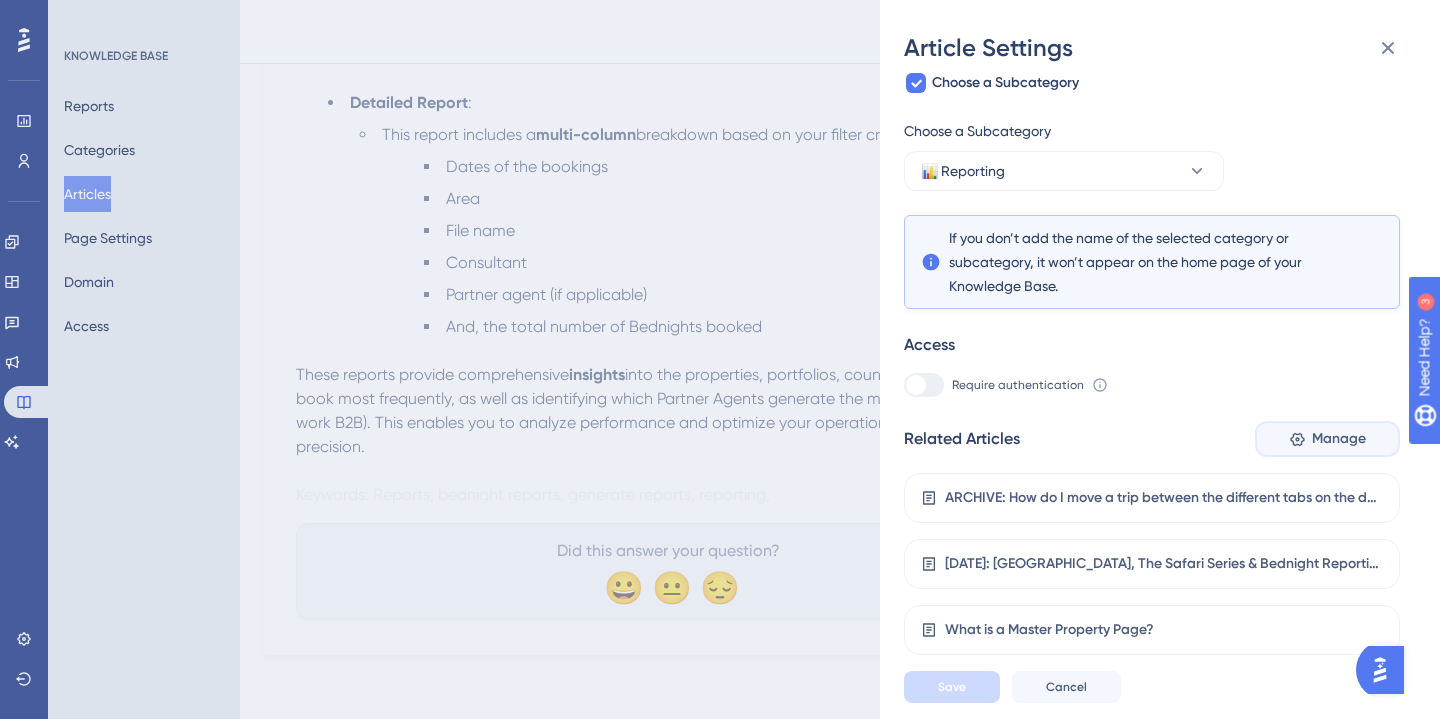 click on "Manage" at bounding box center (1339, 439) 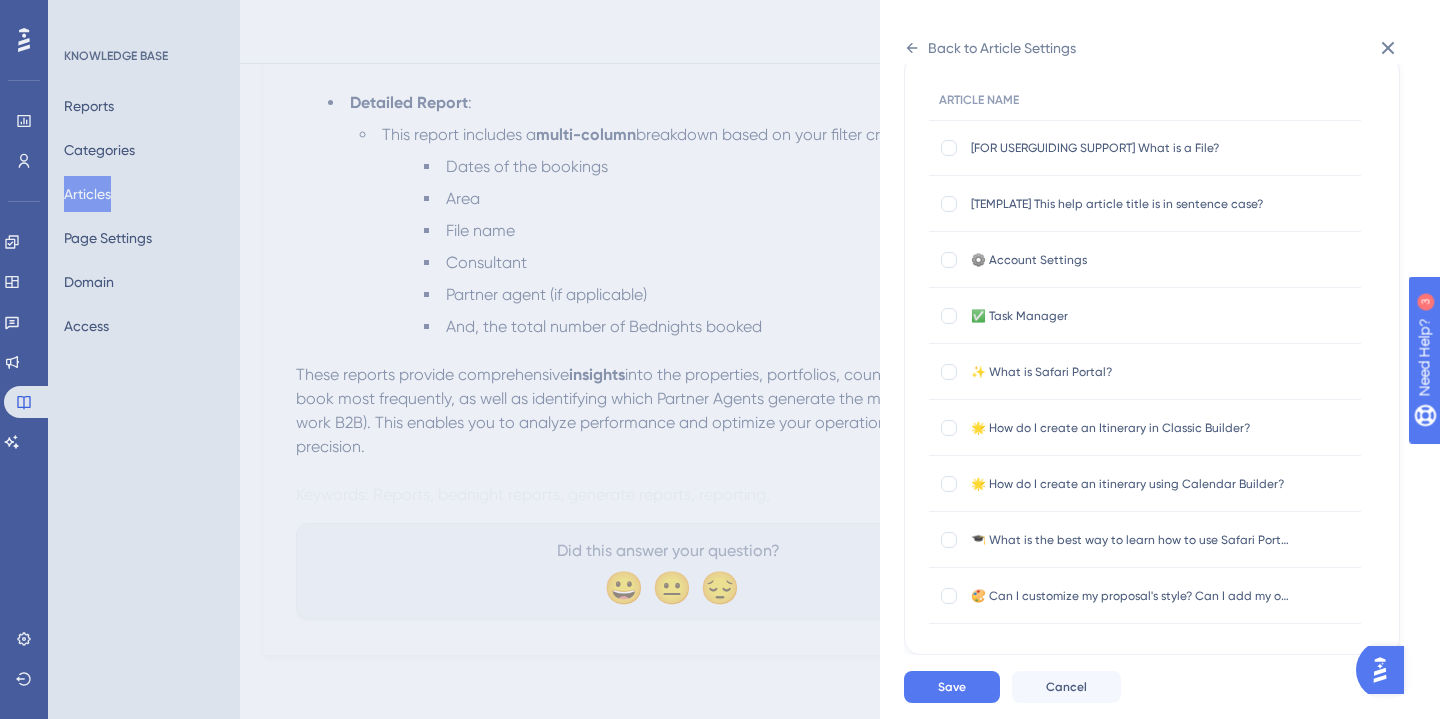 scroll, scrollTop: 177, scrollLeft: 0, axis: vertical 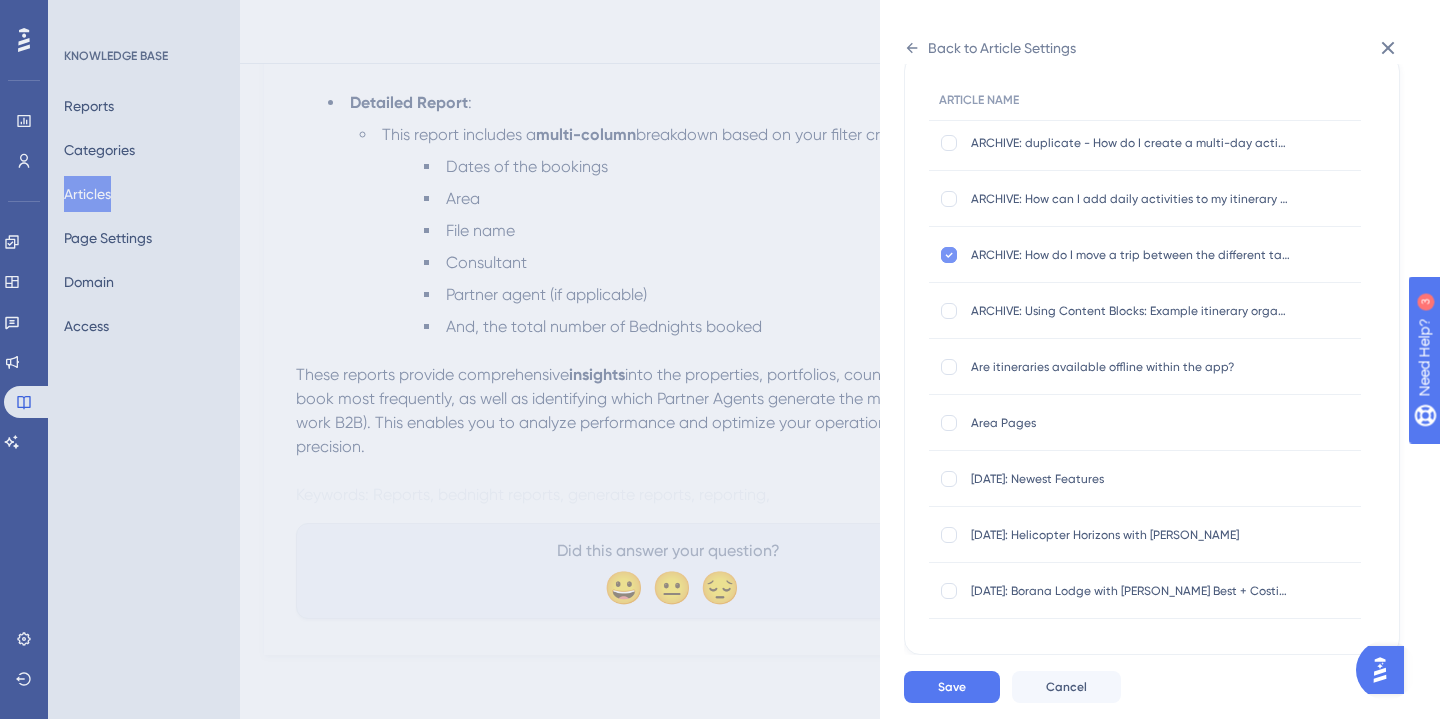 click 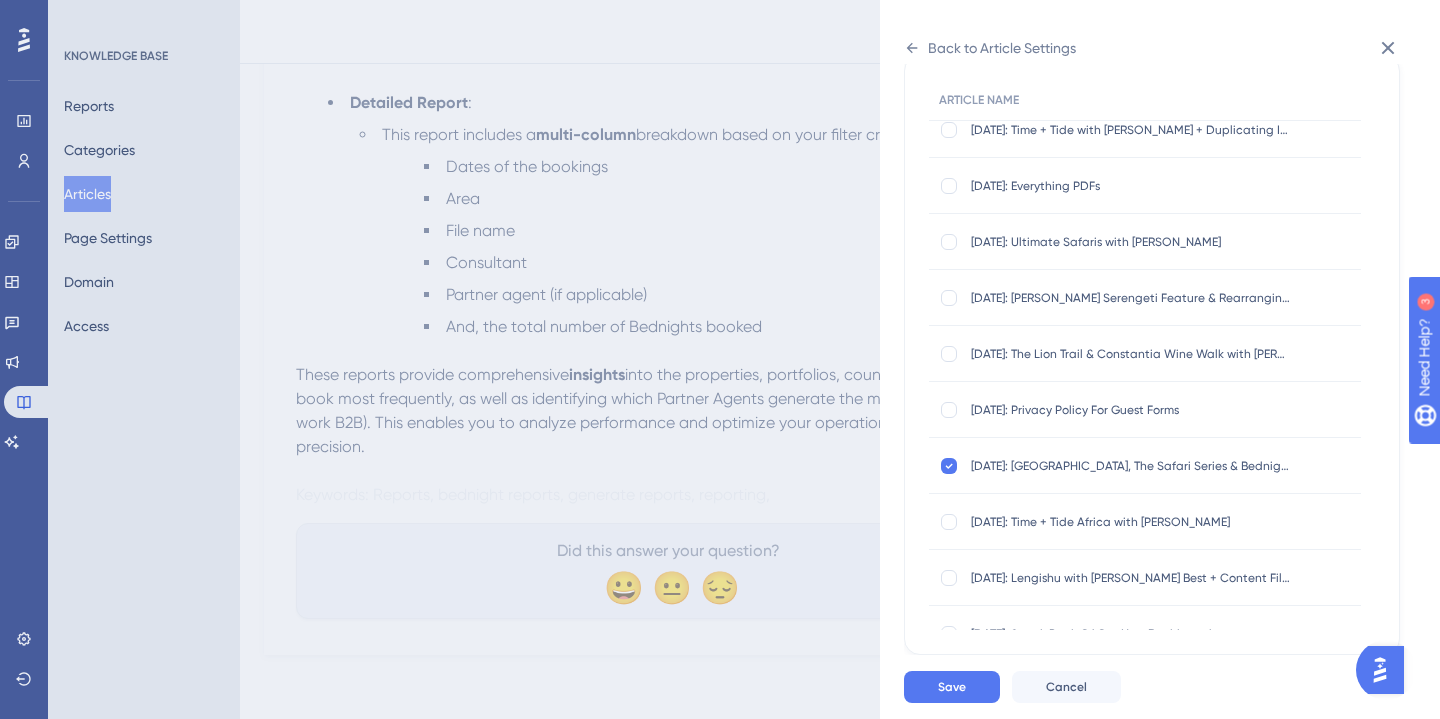 scroll, scrollTop: 18550, scrollLeft: 0, axis: vertical 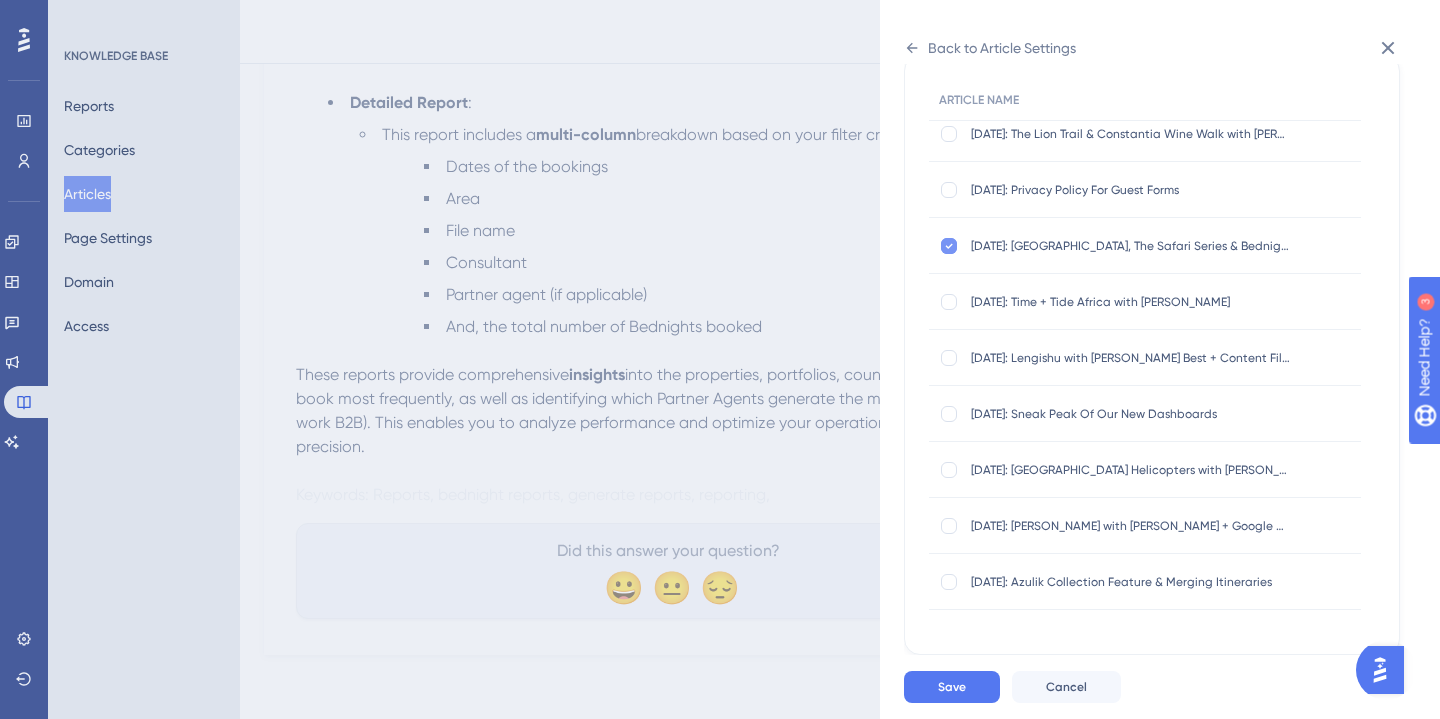 click 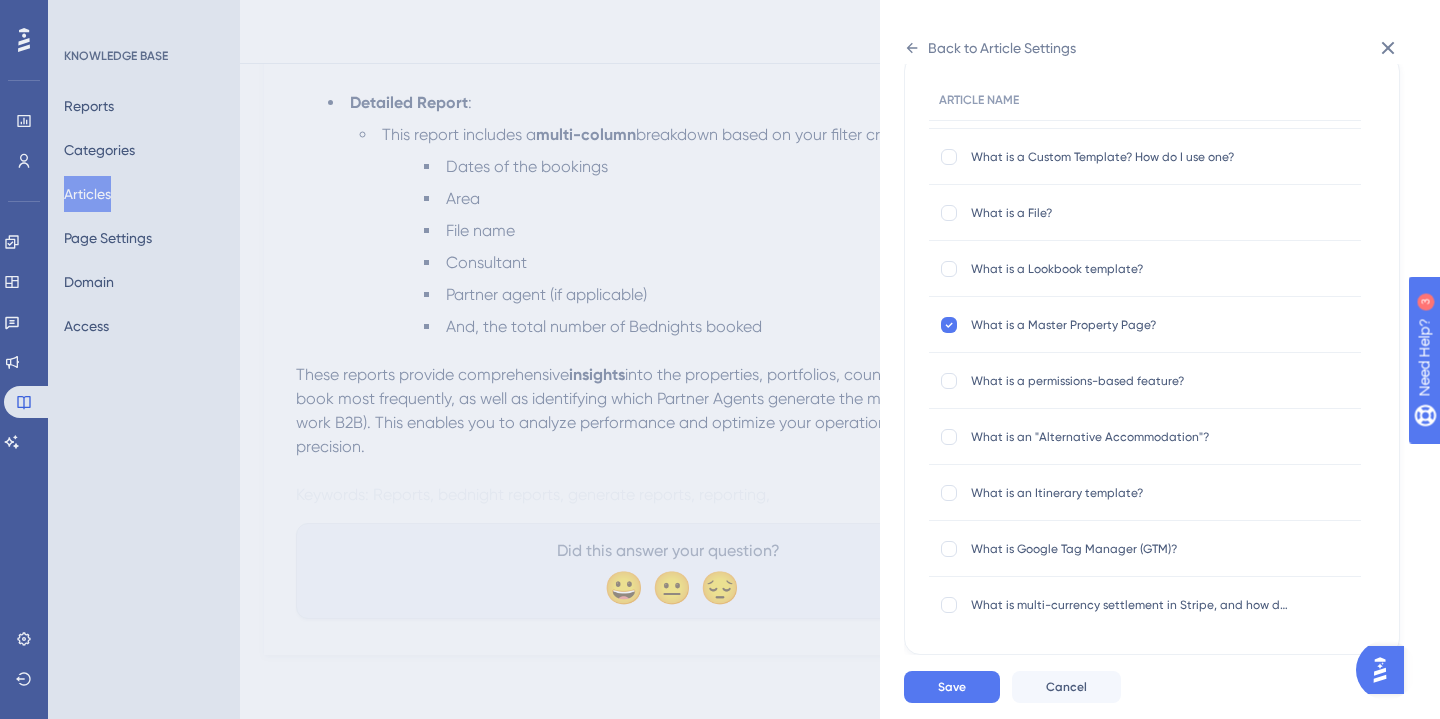 scroll, scrollTop: 22289, scrollLeft: 0, axis: vertical 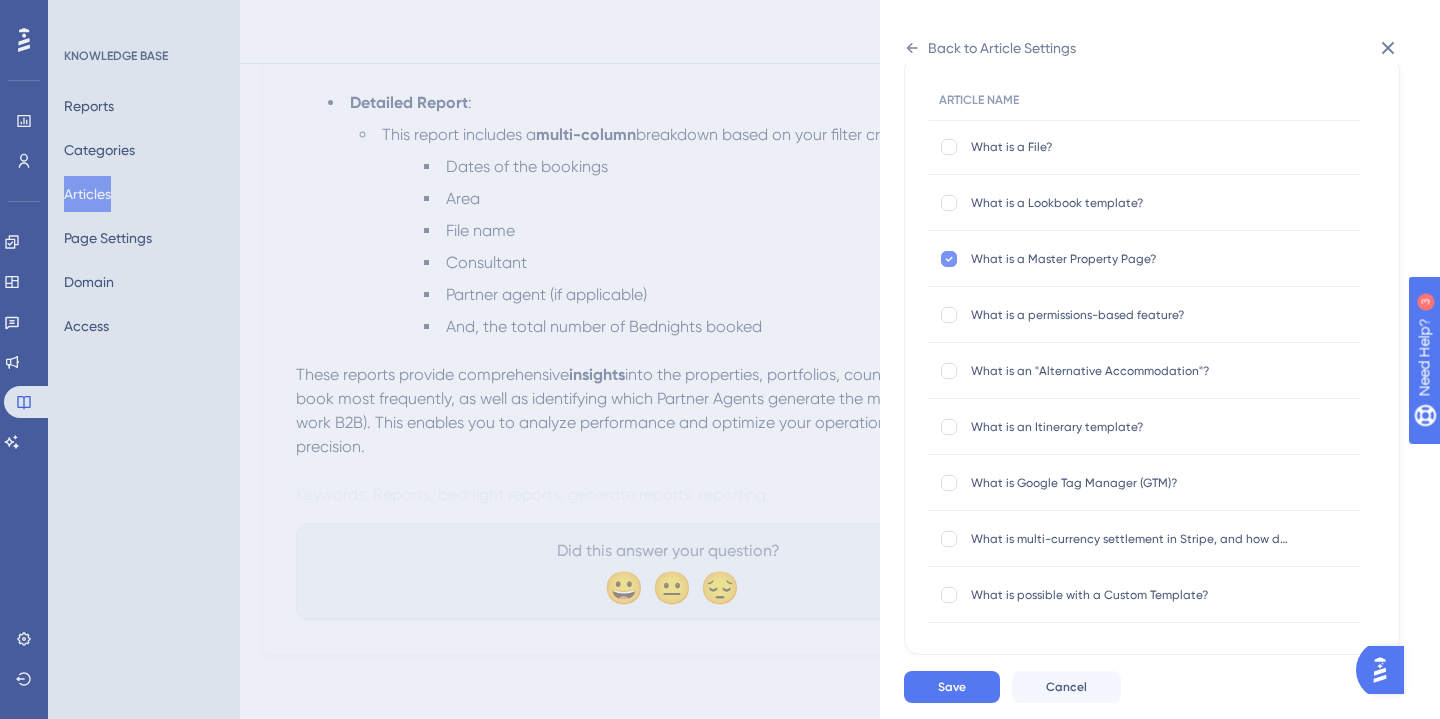 click 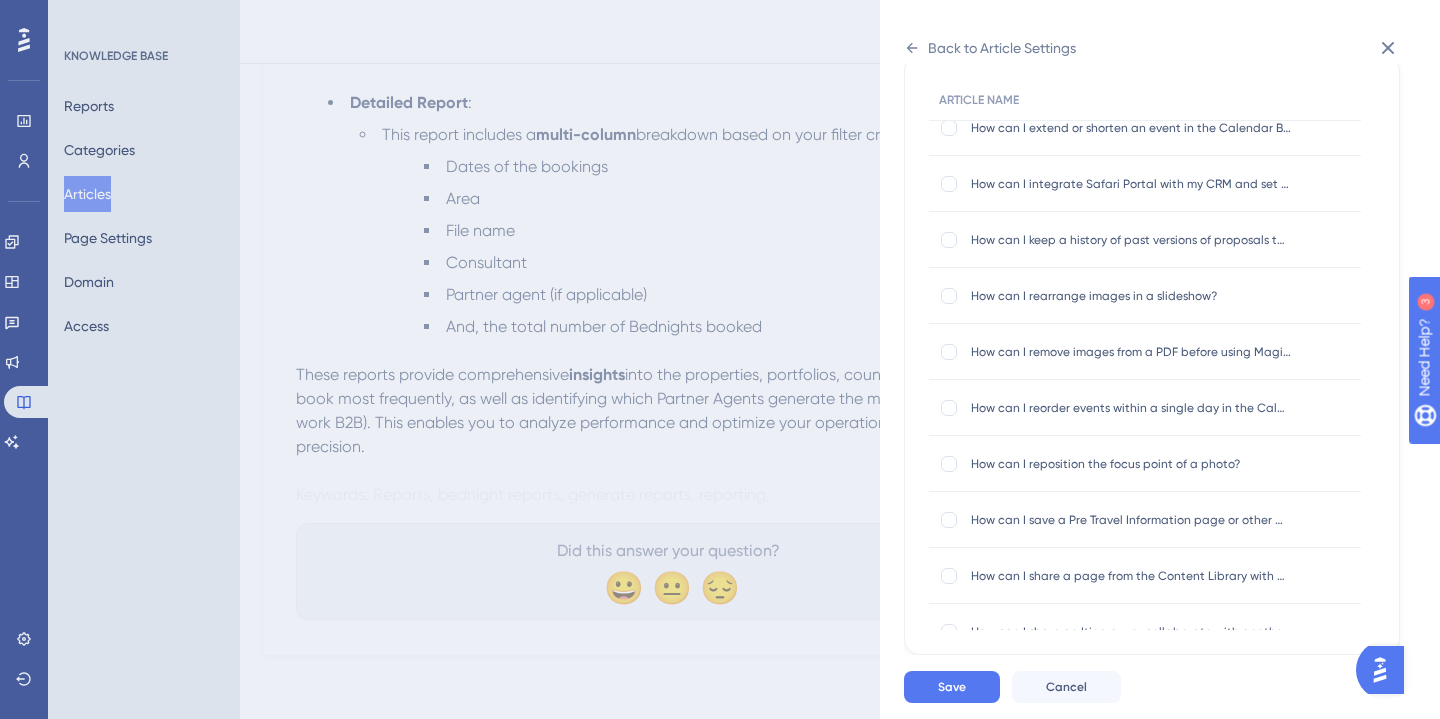 scroll, scrollTop: 6933, scrollLeft: 0, axis: vertical 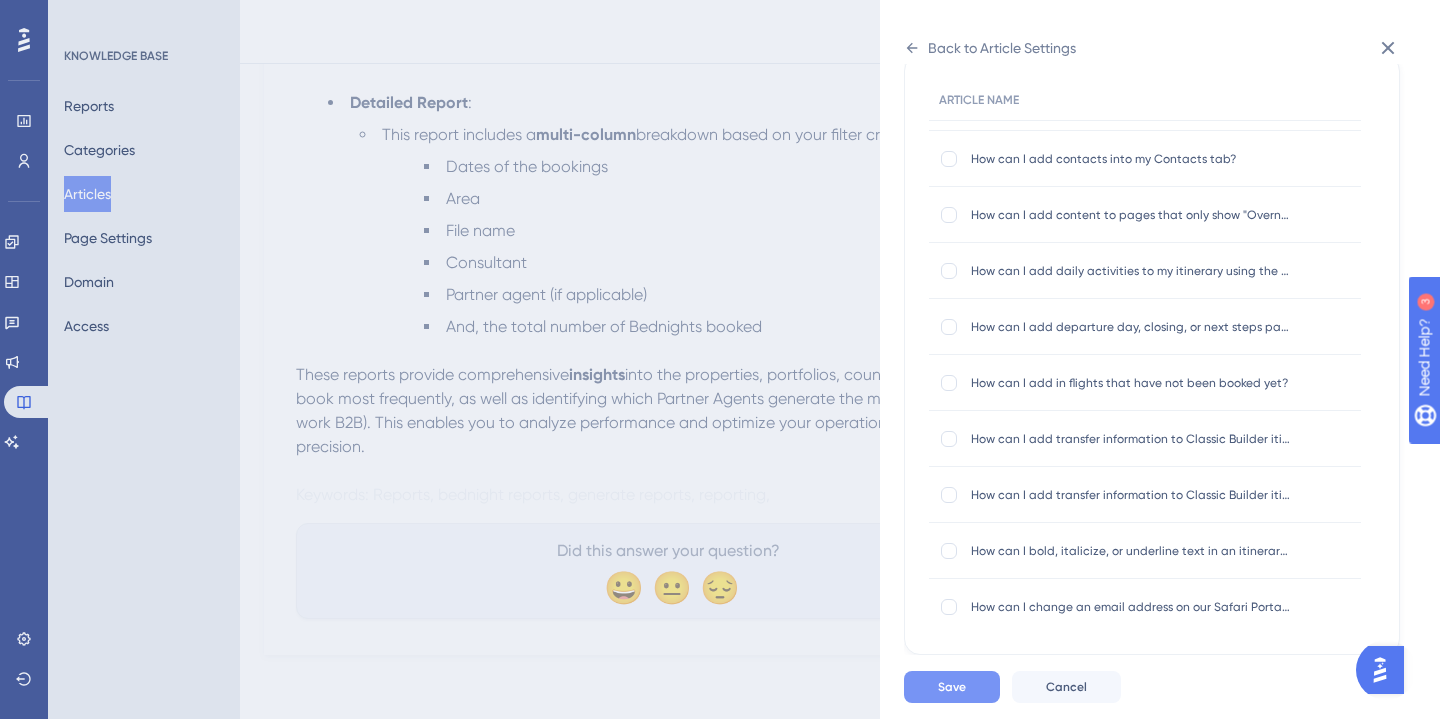 click on "Save" at bounding box center (952, 687) 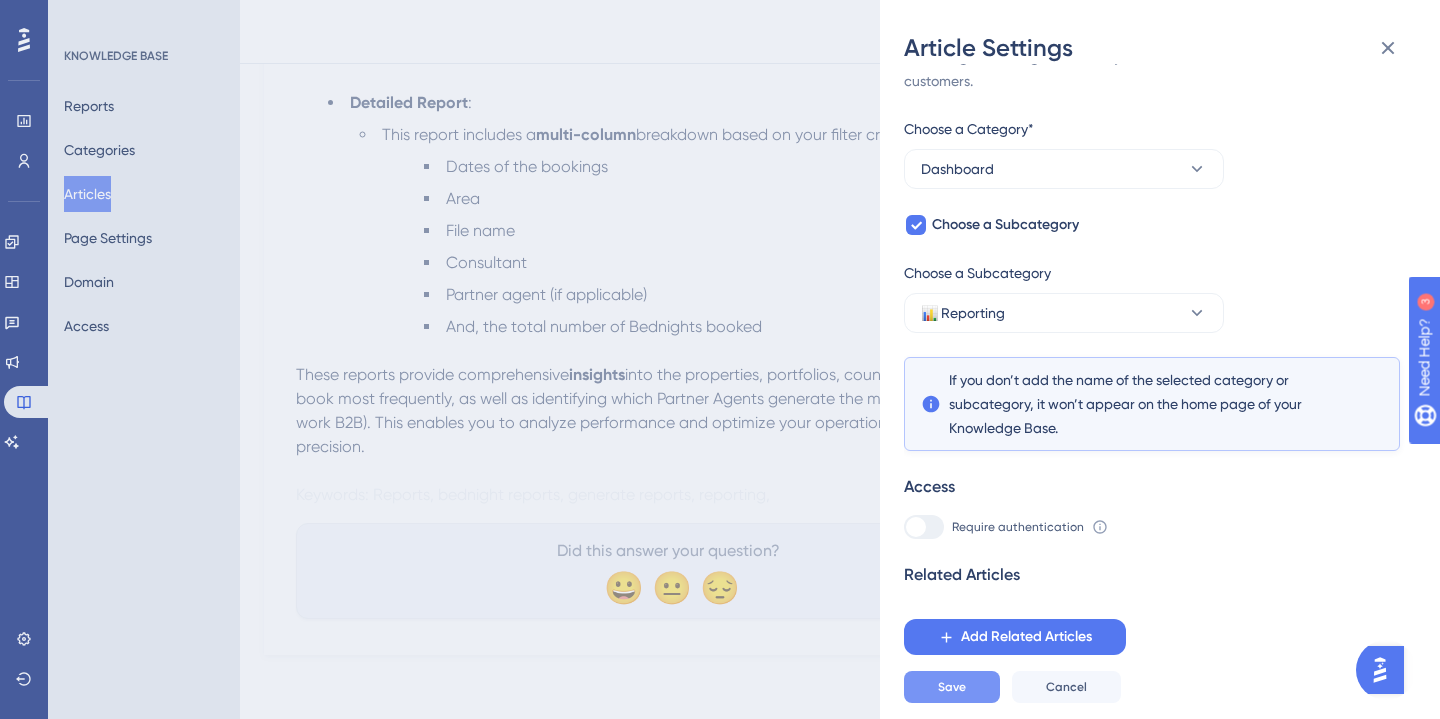 scroll, scrollTop: 67, scrollLeft: 0, axis: vertical 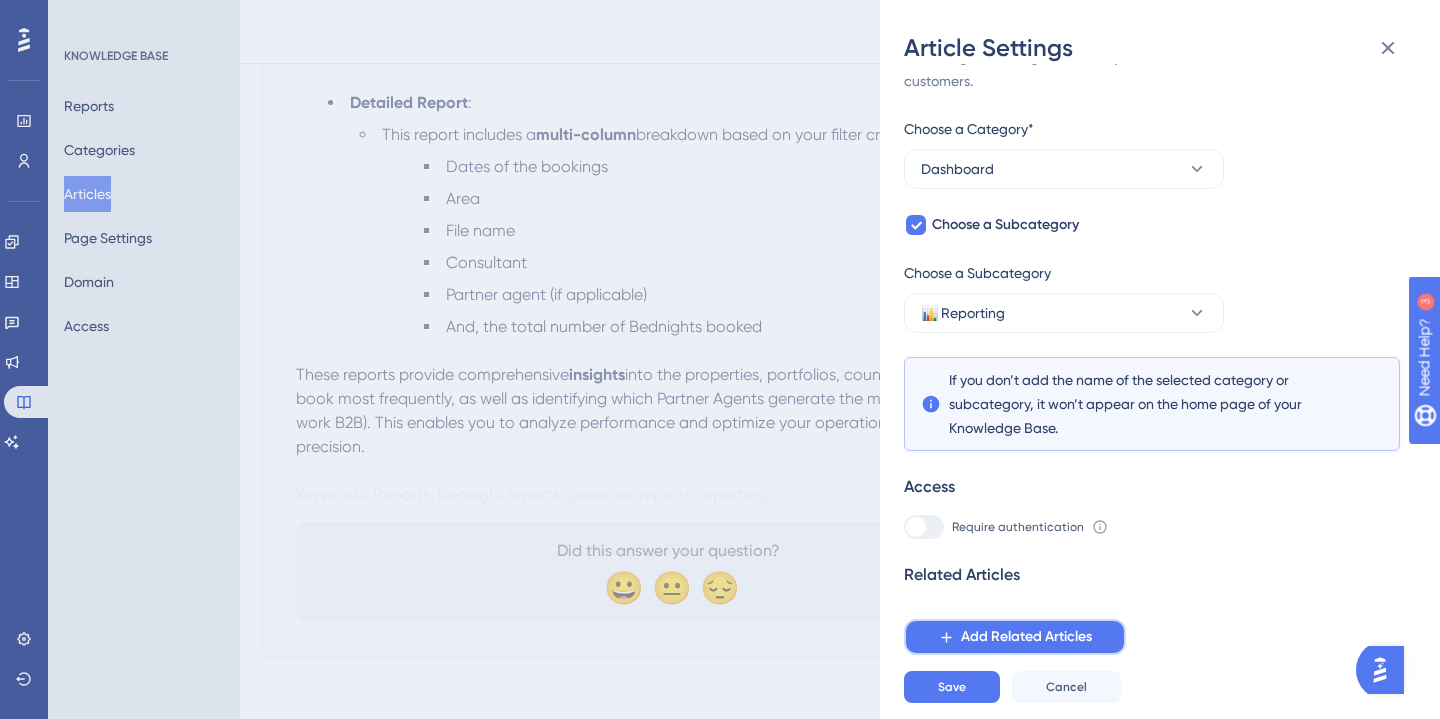 click on "Add Related Articles" at bounding box center (1026, 637) 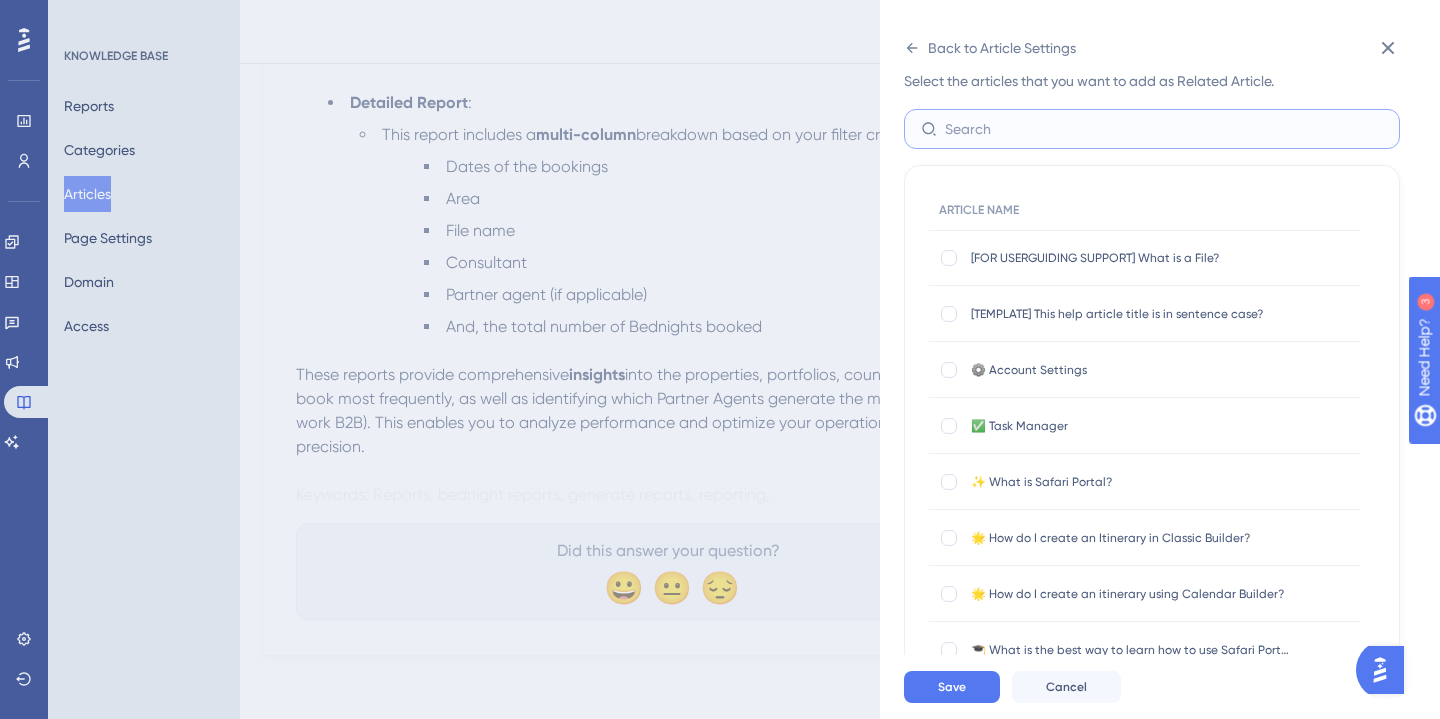 click at bounding box center [1164, 129] 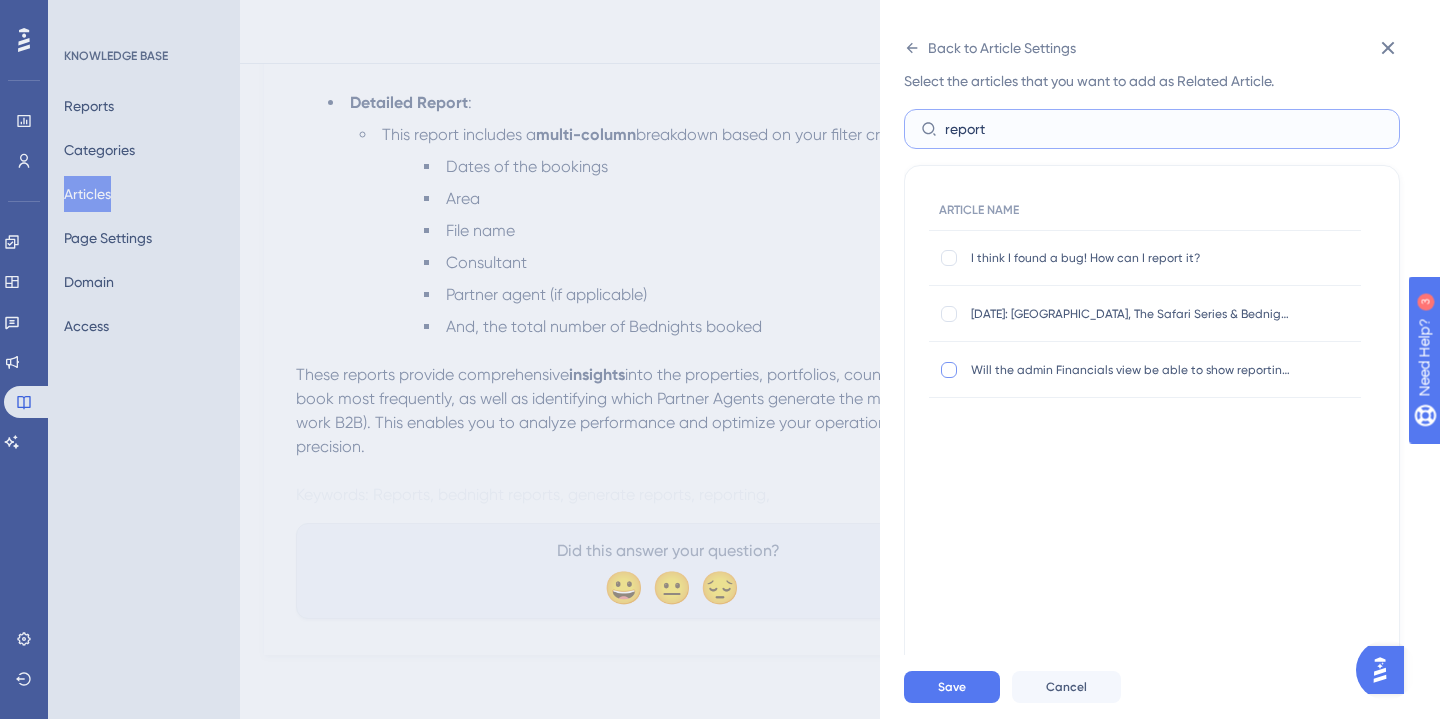 type on "report" 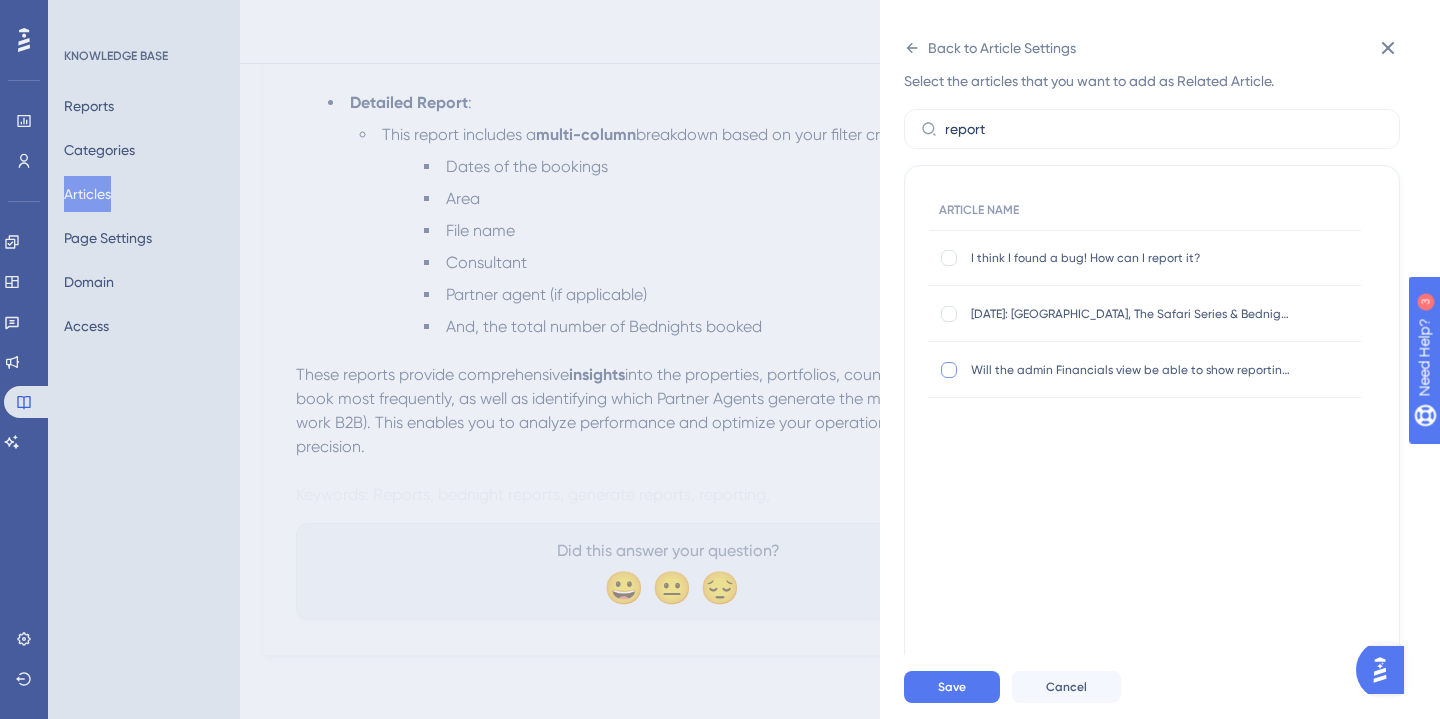 click at bounding box center (949, 370) 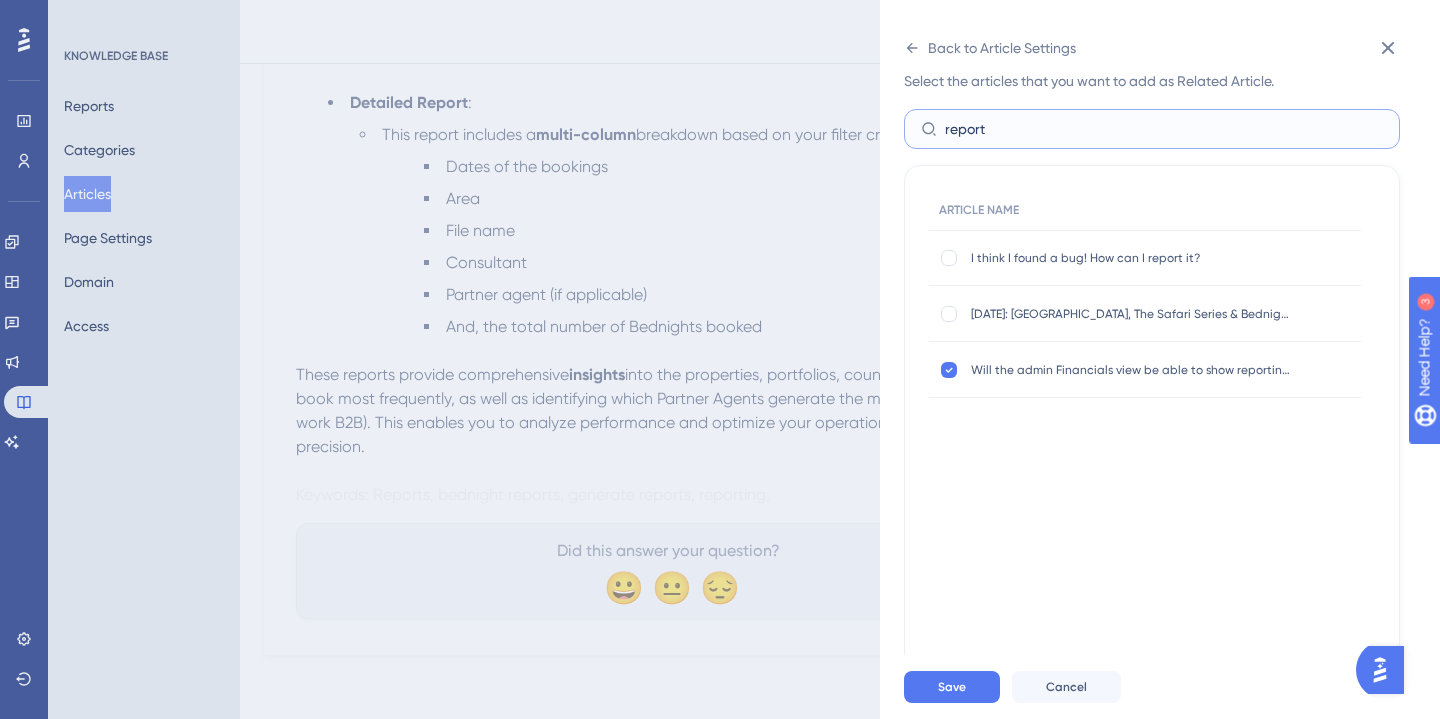 click on "report" at bounding box center [1164, 129] 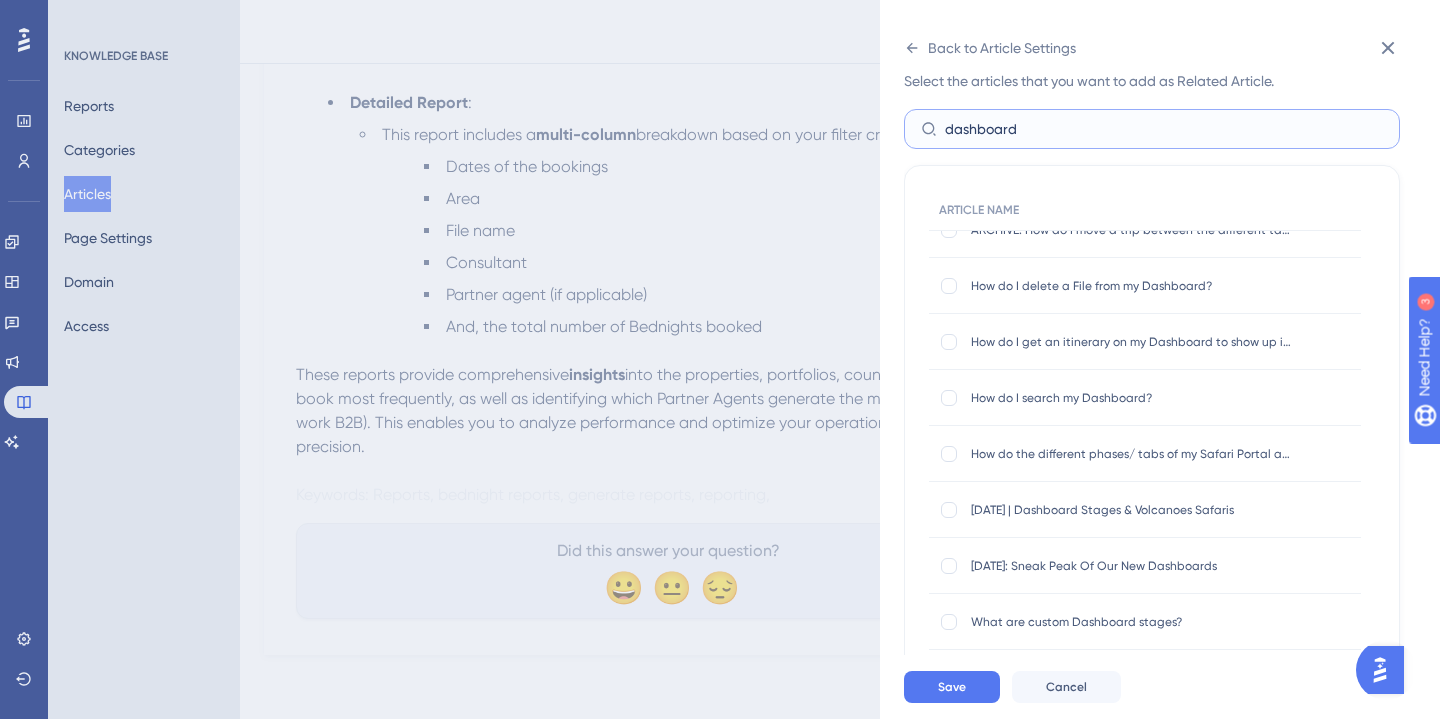 scroll, scrollTop: 130, scrollLeft: 0, axis: vertical 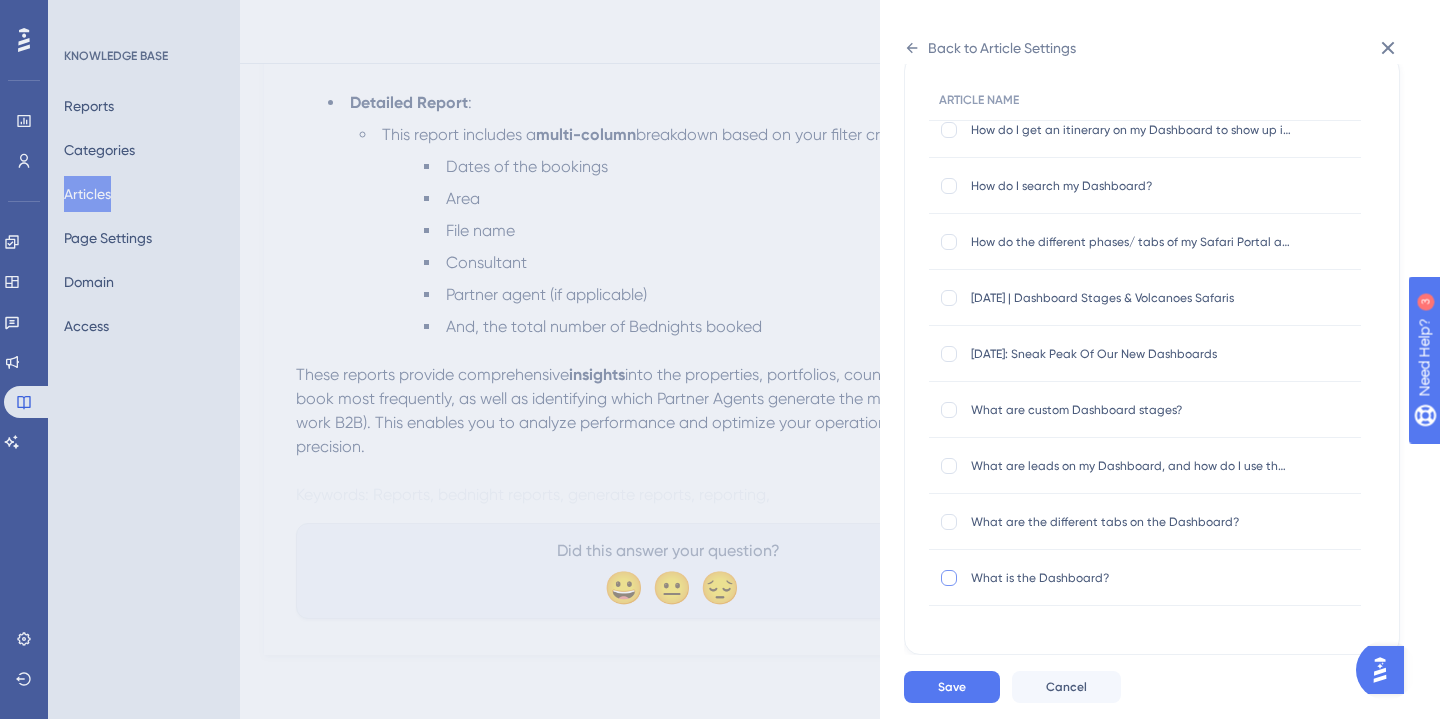 type on "dashboard" 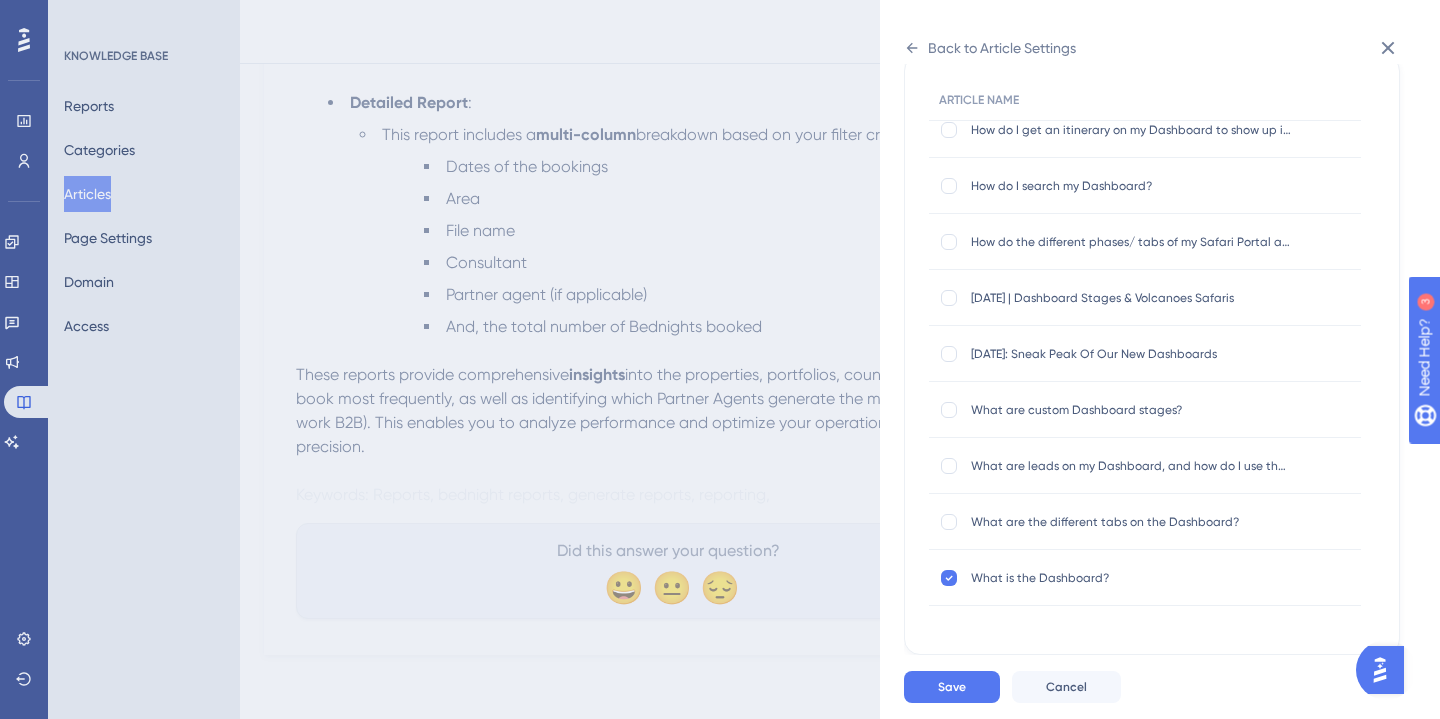 click on "Save Cancel" at bounding box center [1184, 687] 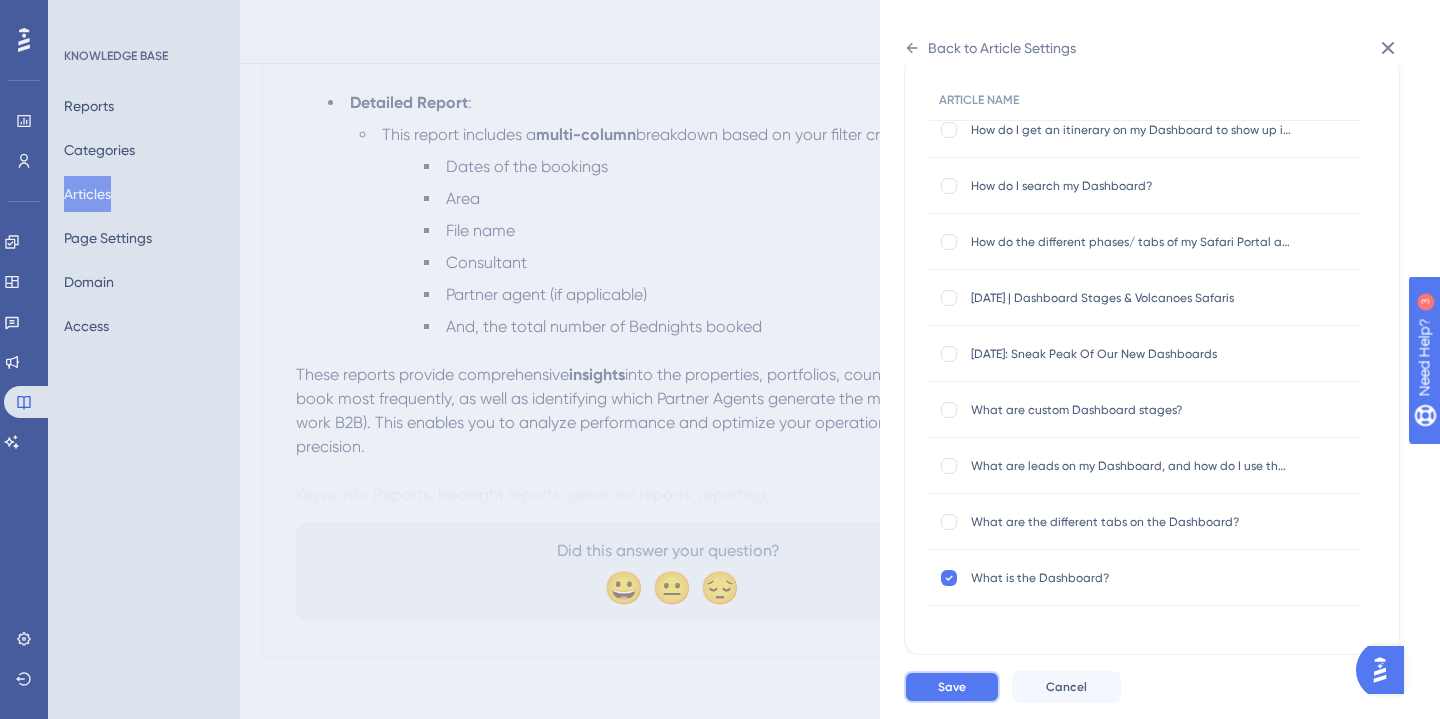 click on "Save" at bounding box center (952, 687) 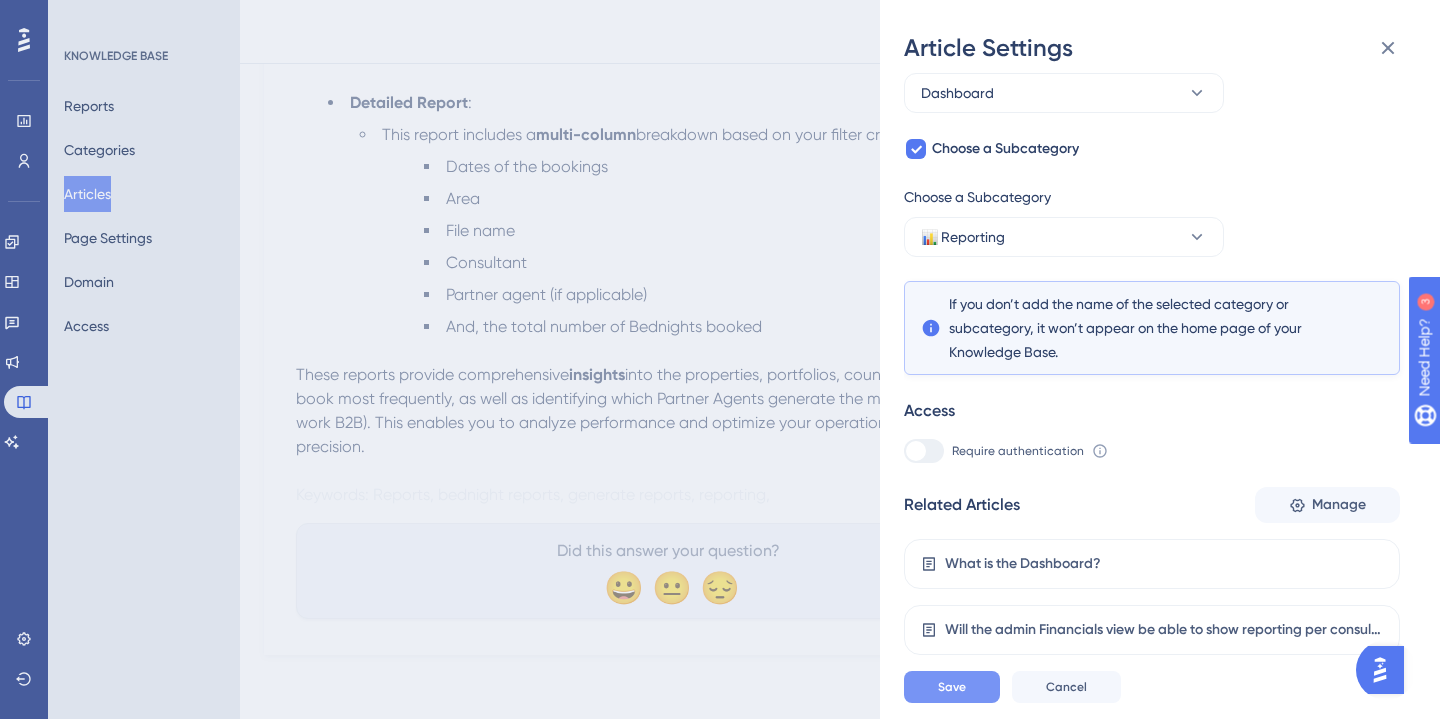 scroll, scrollTop: 143, scrollLeft: 0, axis: vertical 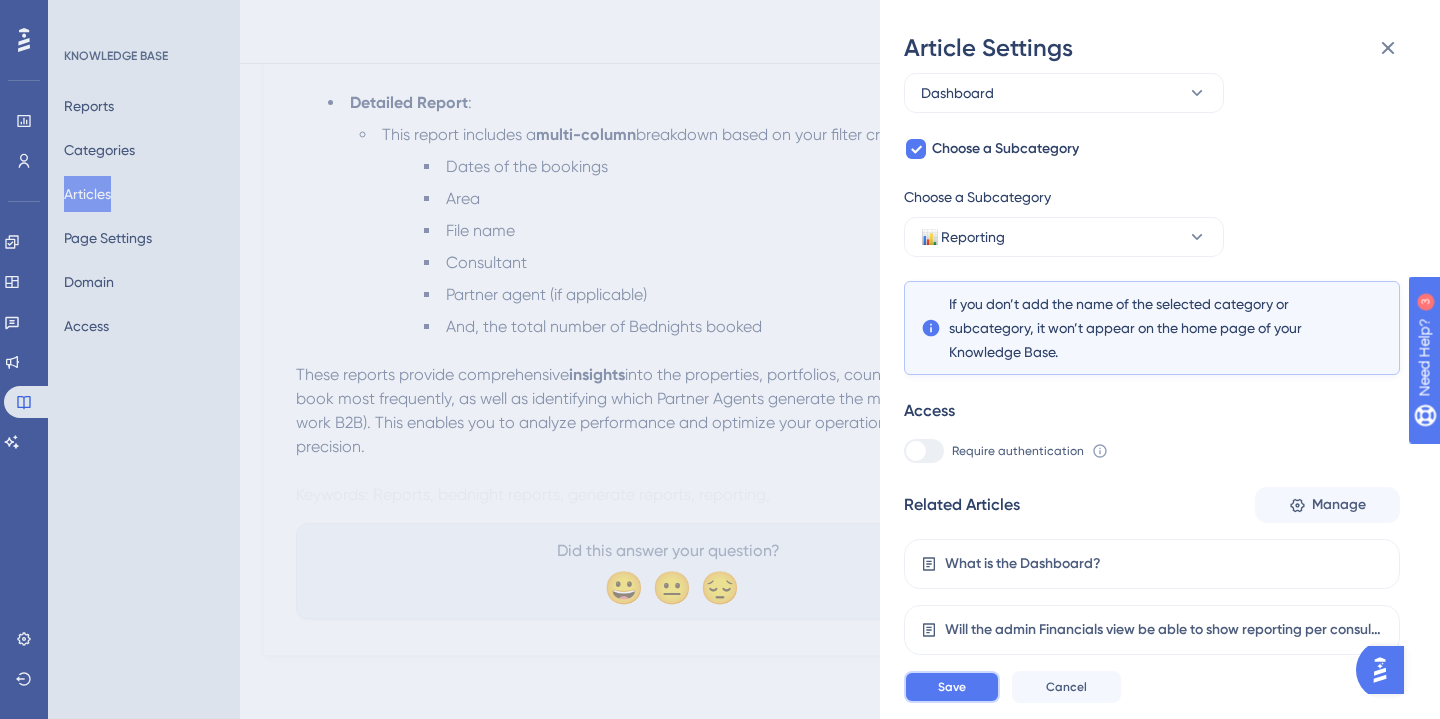 click on "Save" at bounding box center (952, 687) 